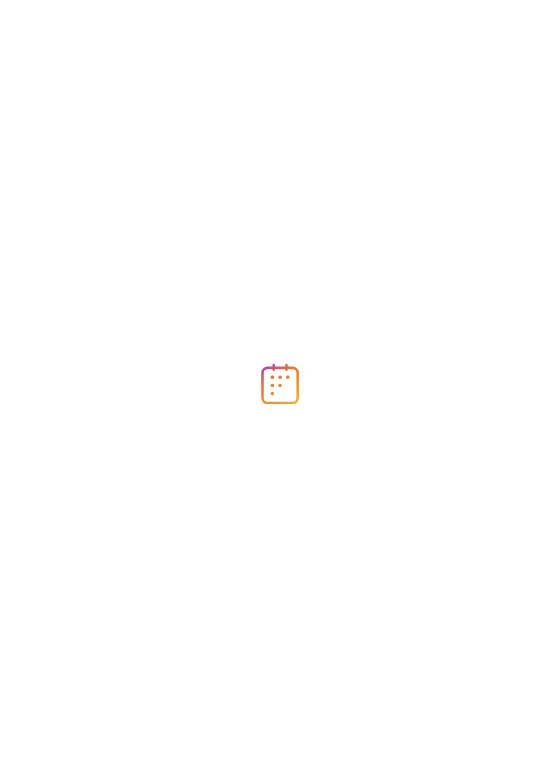 scroll, scrollTop: 0, scrollLeft: 0, axis: both 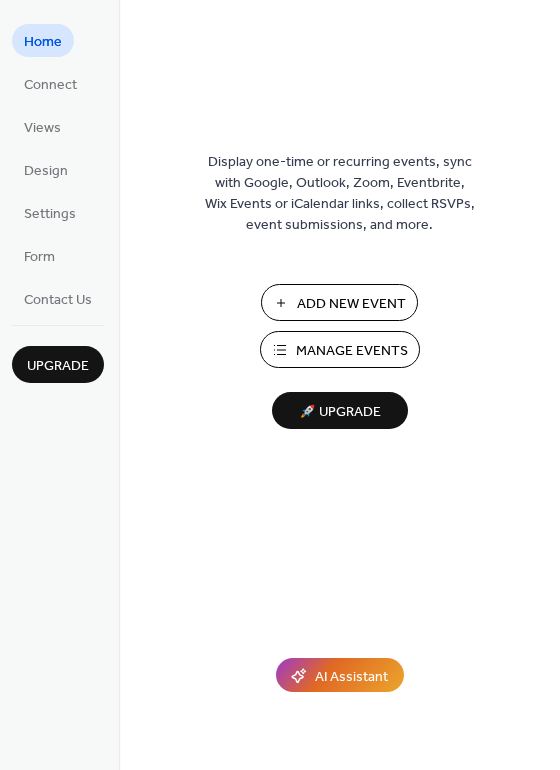 click on "Manage Events" at bounding box center [352, 351] 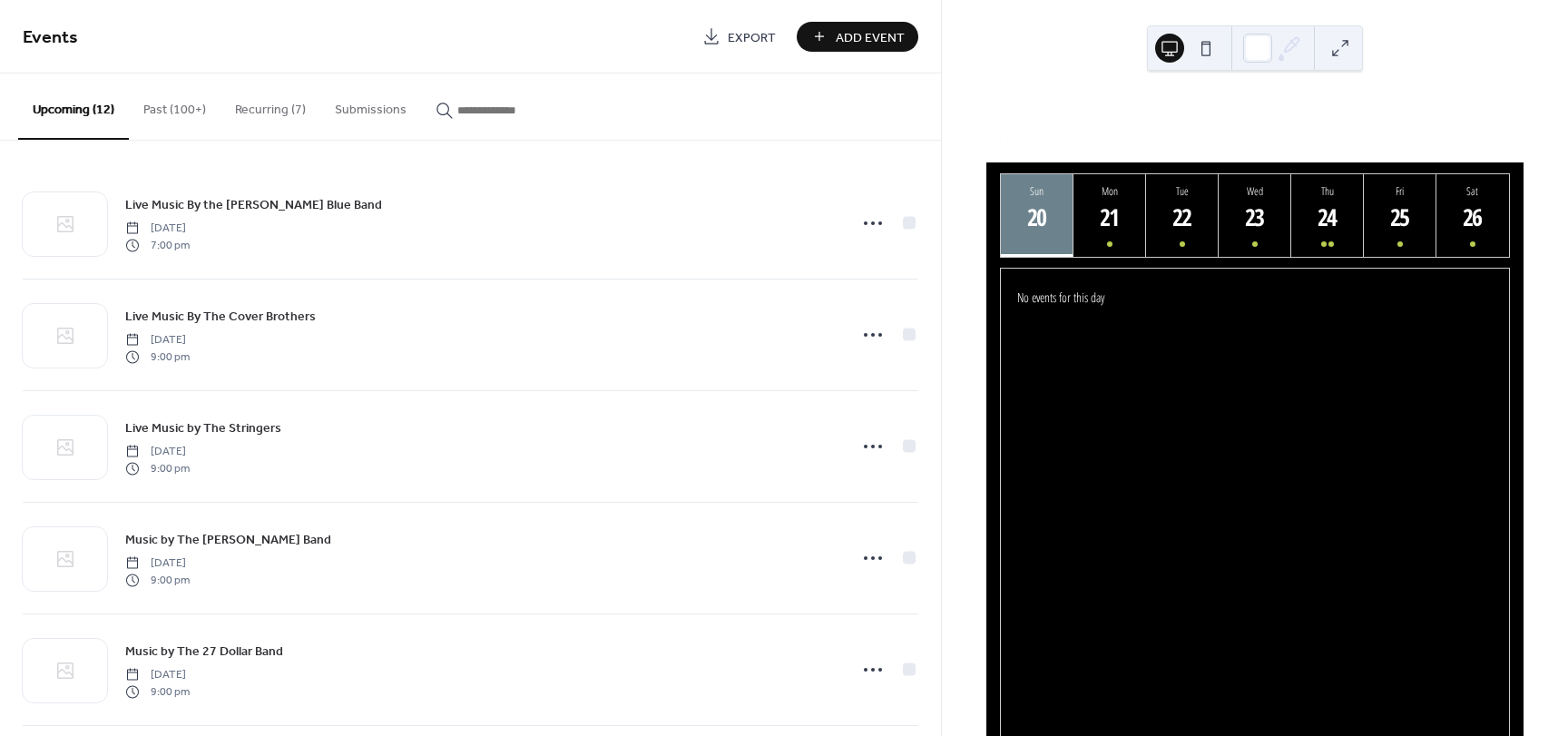 scroll, scrollTop: 0, scrollLeft: 0, axis: both 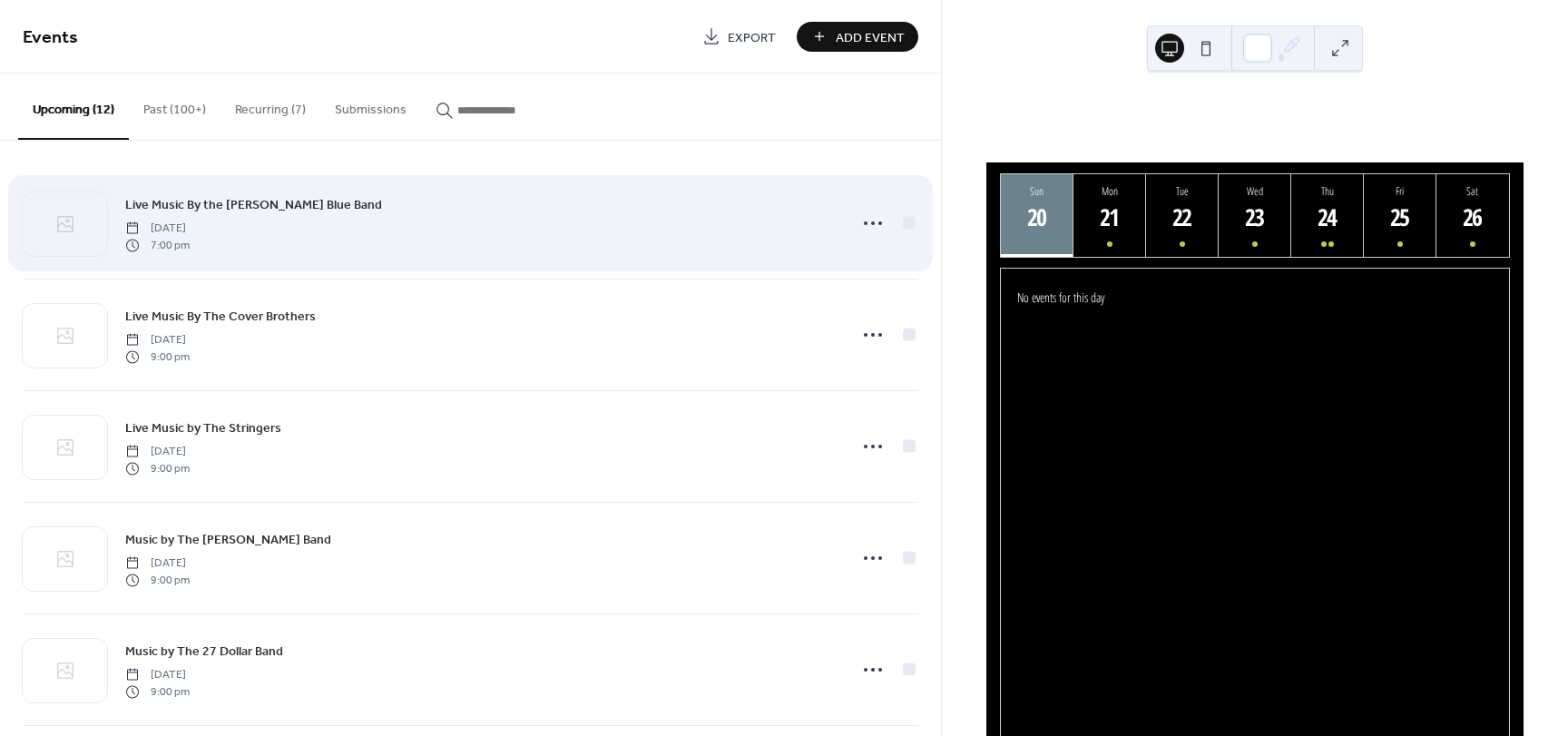click on "Live Music By the [PERSON_NAME] Blue Band [DATE] 7:00 pm" at bounding box center [480, 223] 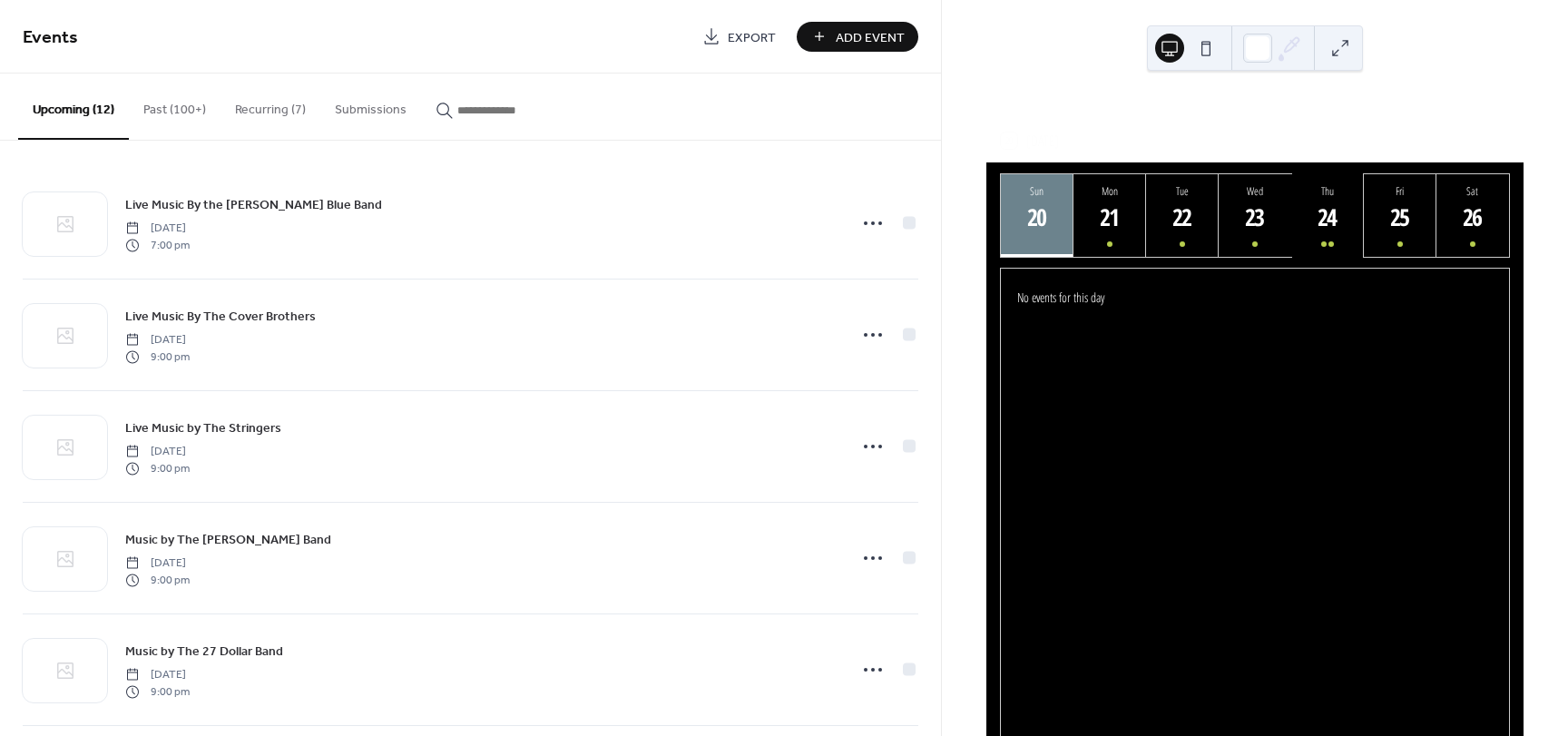 click on "24" at bounding box center (1327, 217) 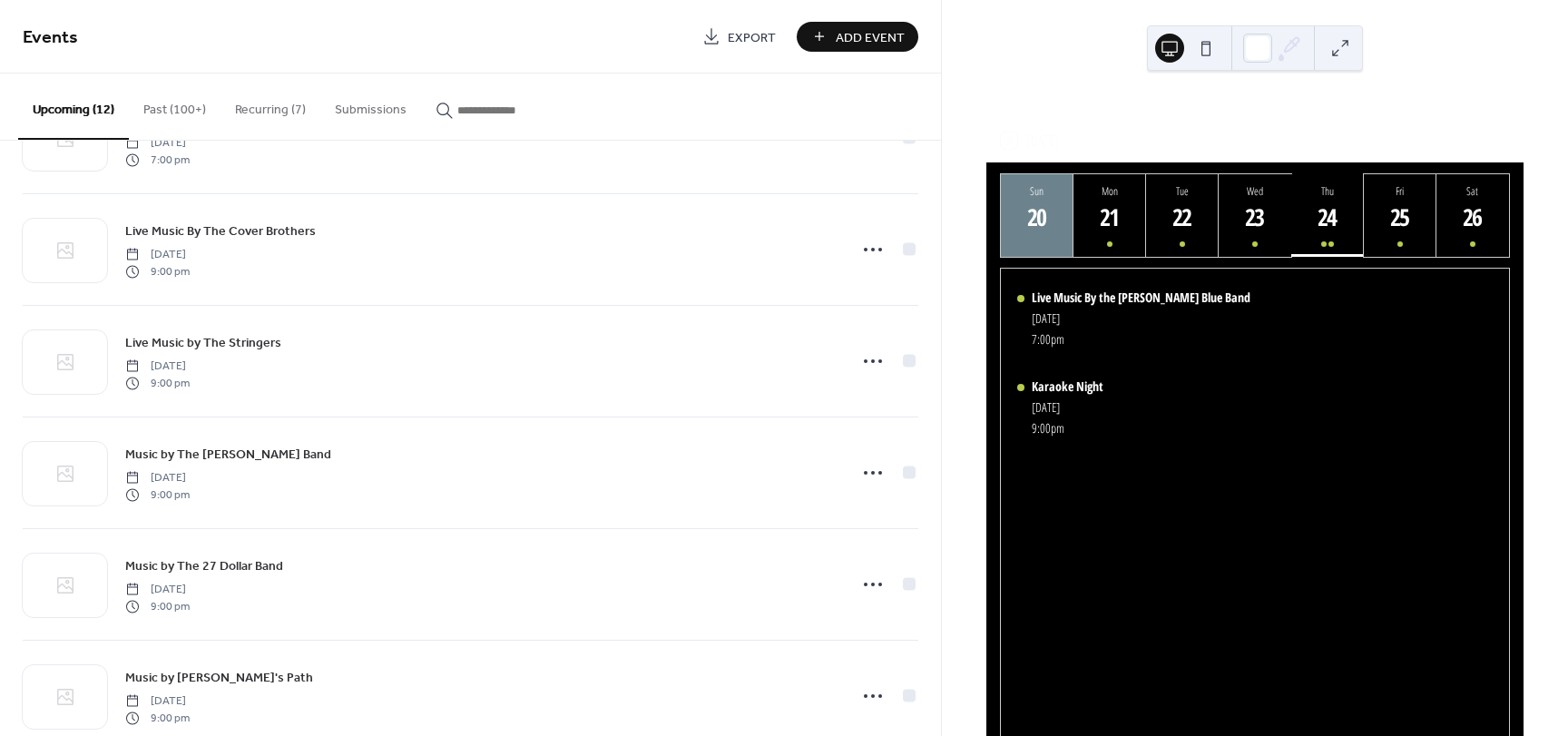 scroll, scrollTop: 0, scrollLeft: 0, axis: both 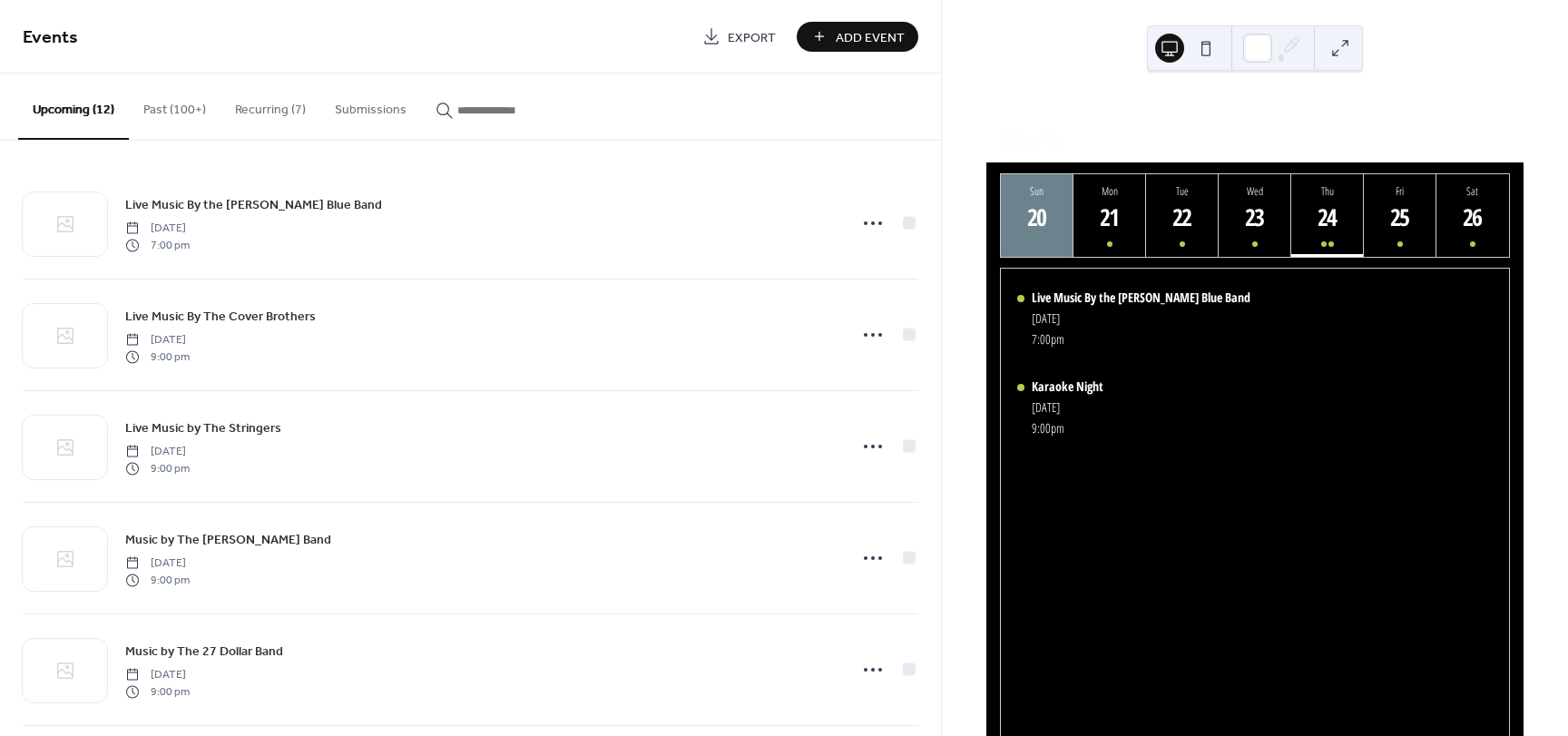 click on "Recurring (7)" at bounding box center [270, 105] 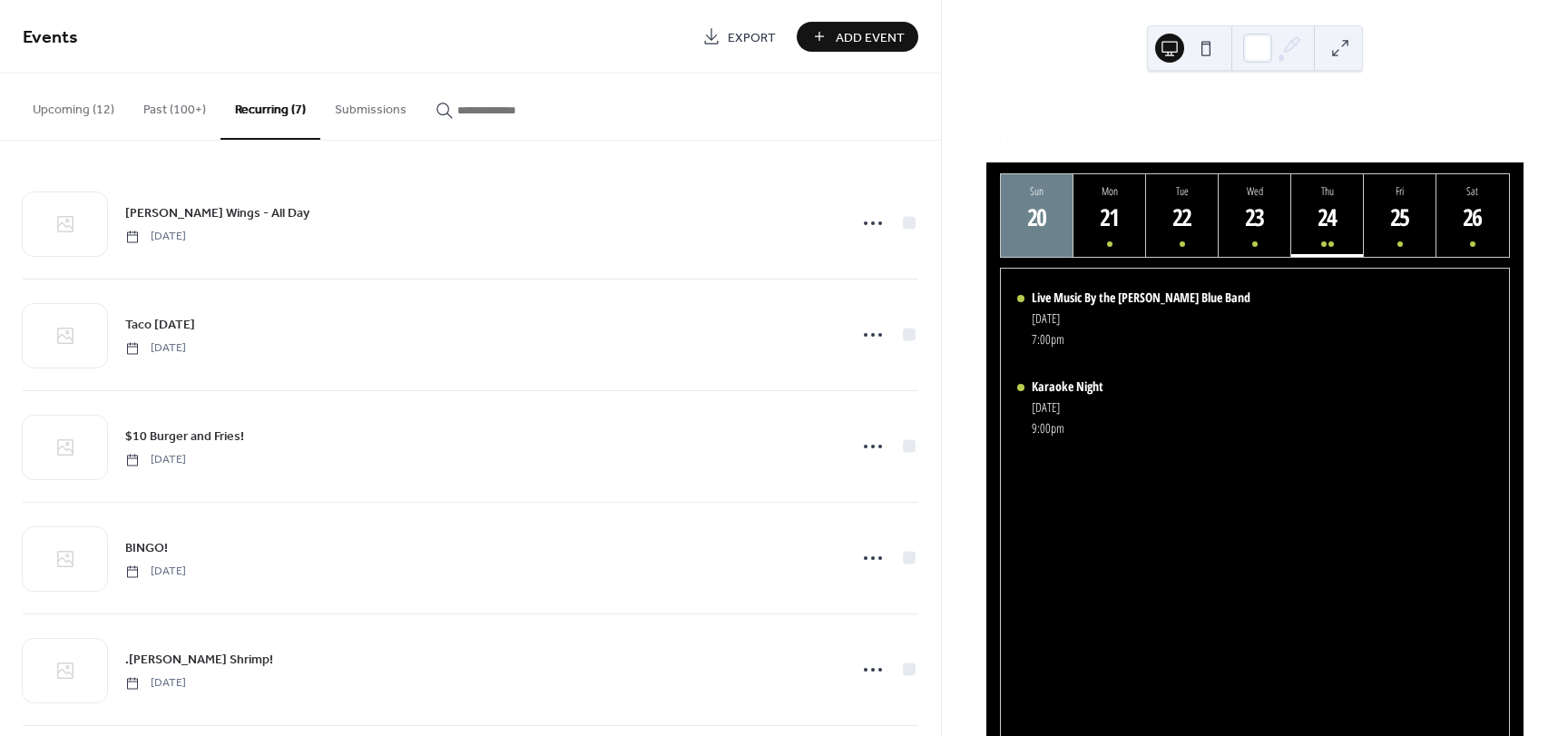 click on "Past (100+)" at bounding box center (174, 105) 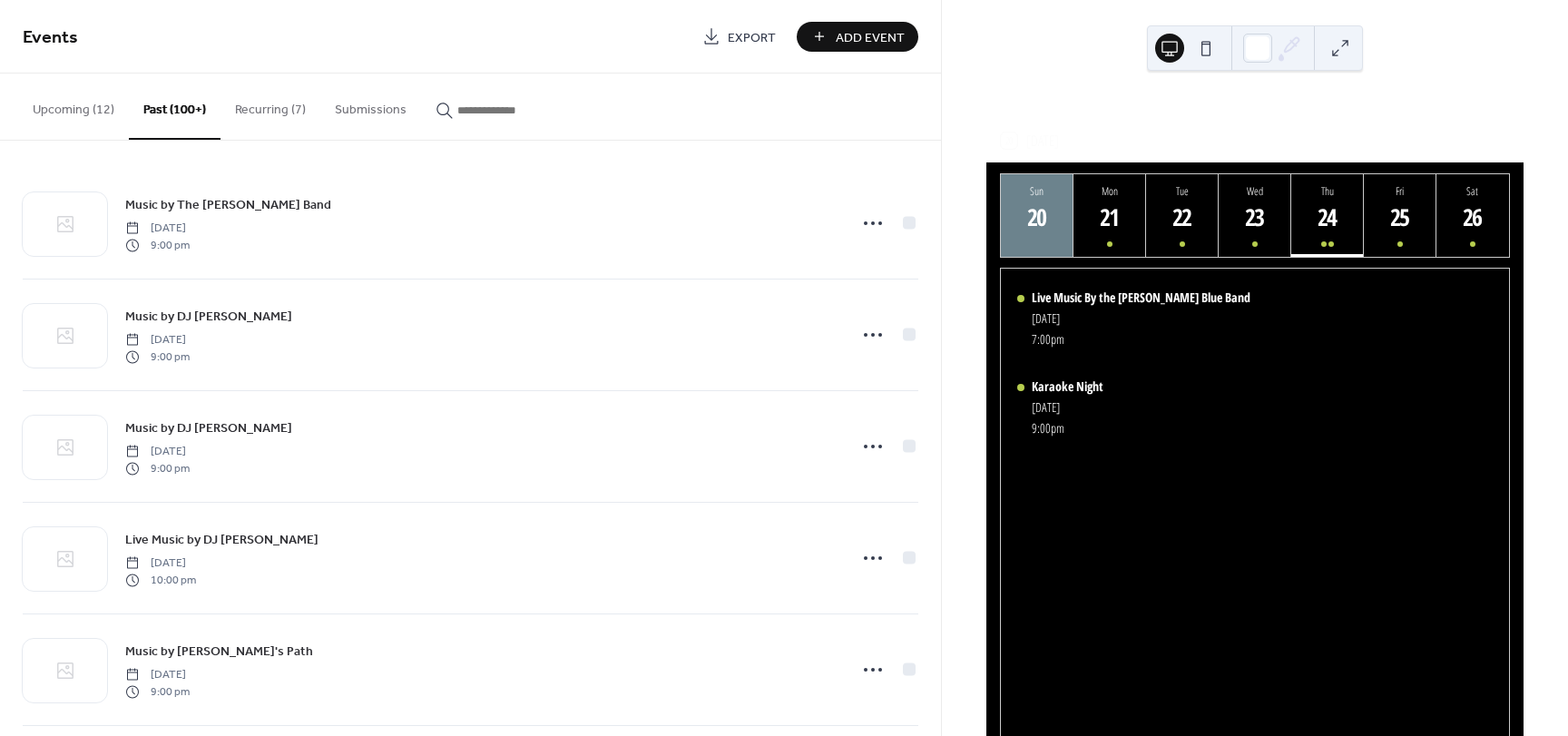 click on "Upcoming (12)" at bounding box center (74, 105) 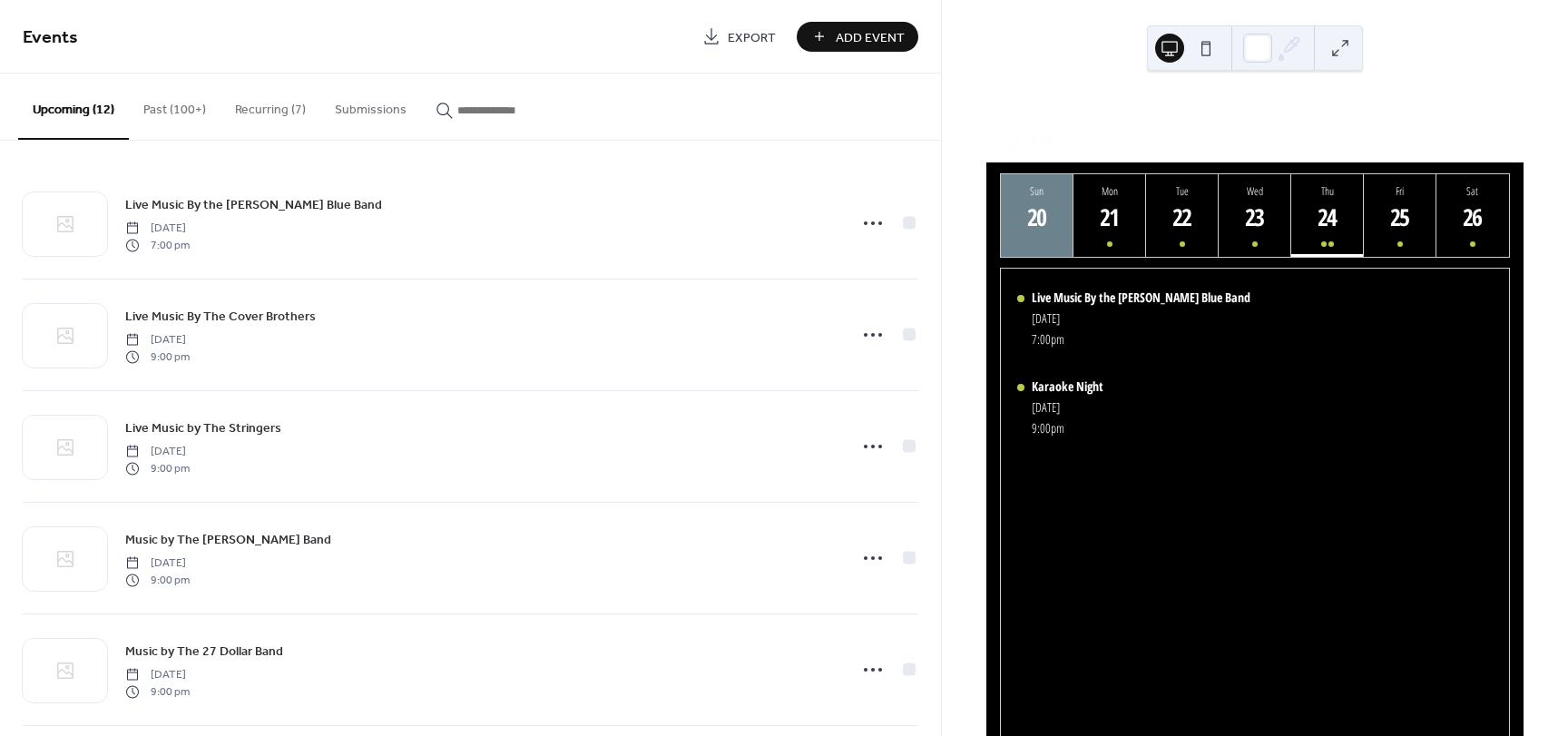 click on "Recurring (7)" at bounding box center [270, 105] 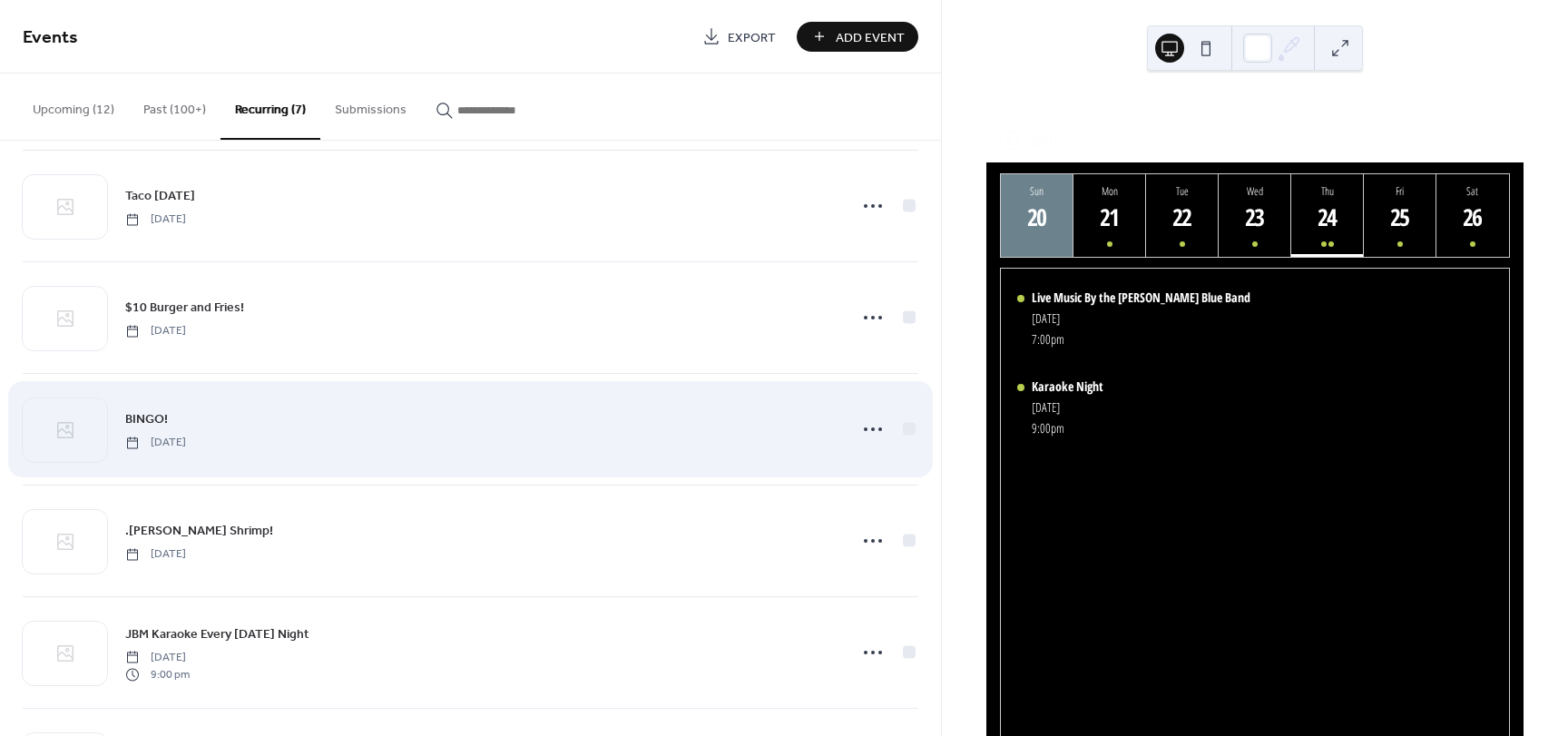 scroll, scrollTop: 240, scrollLeft: 0, axis: vertical 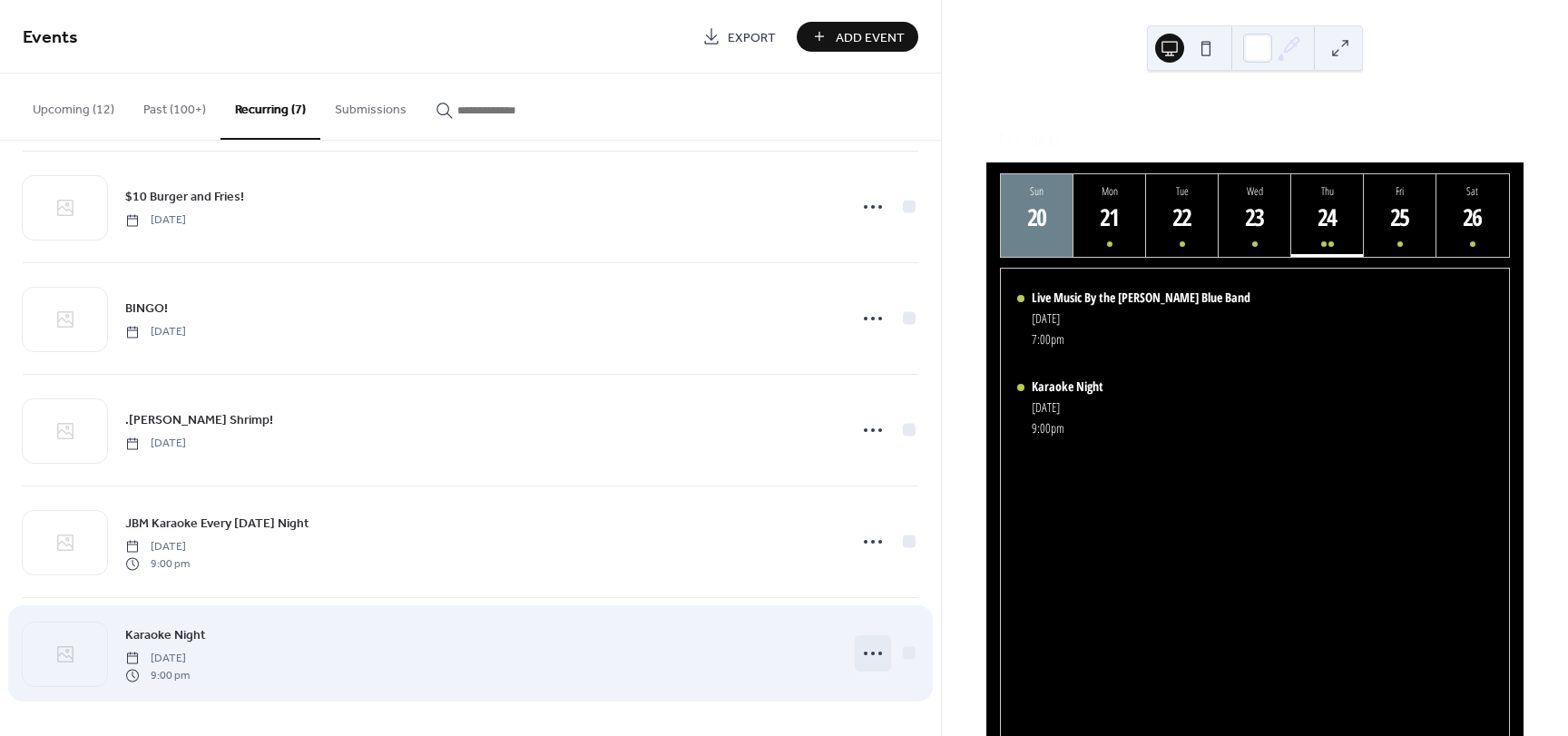 click 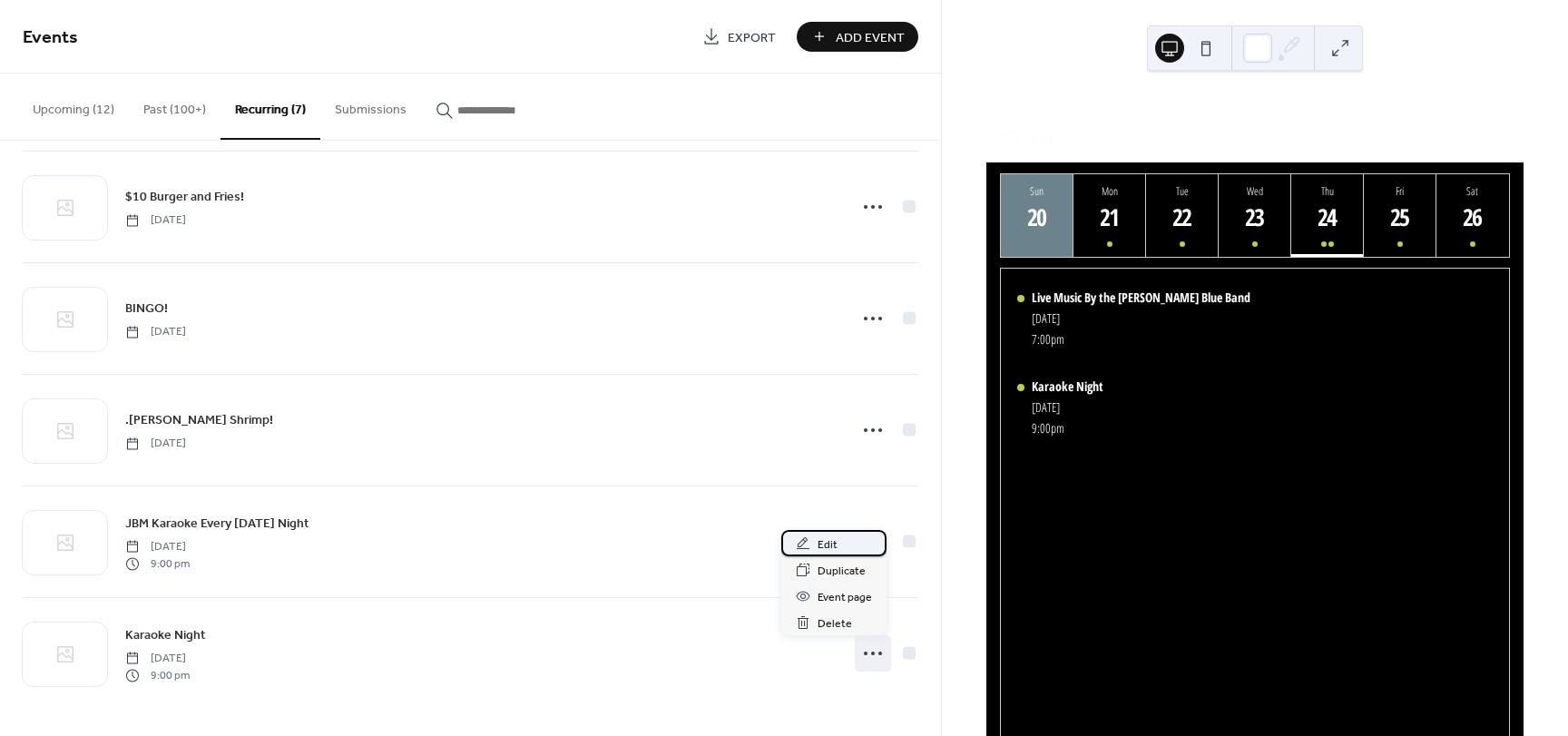click on "Edit" at bounding box center (828, 545) 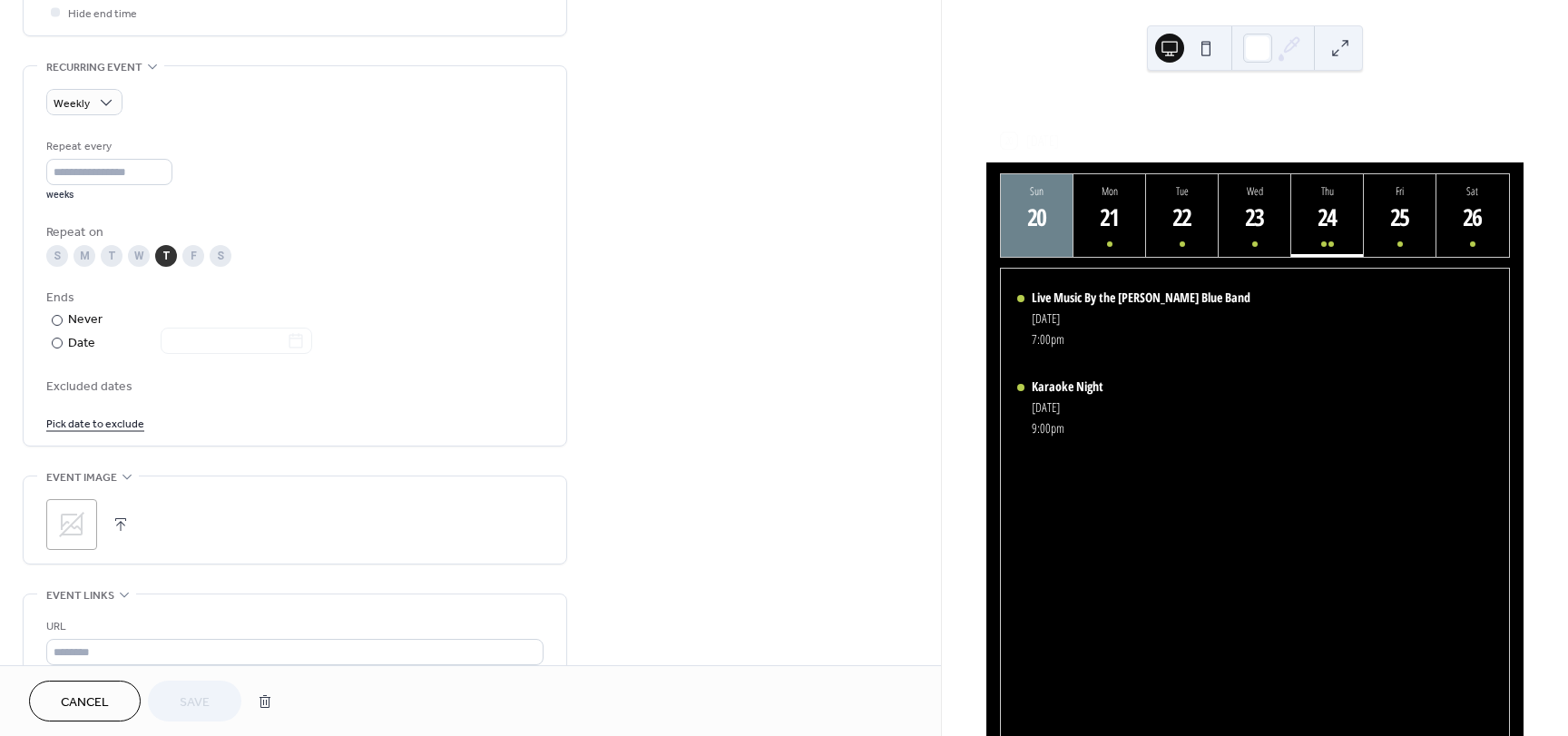 scroll, scrollTop: 665, scrollLeft: 0, axis: vertical 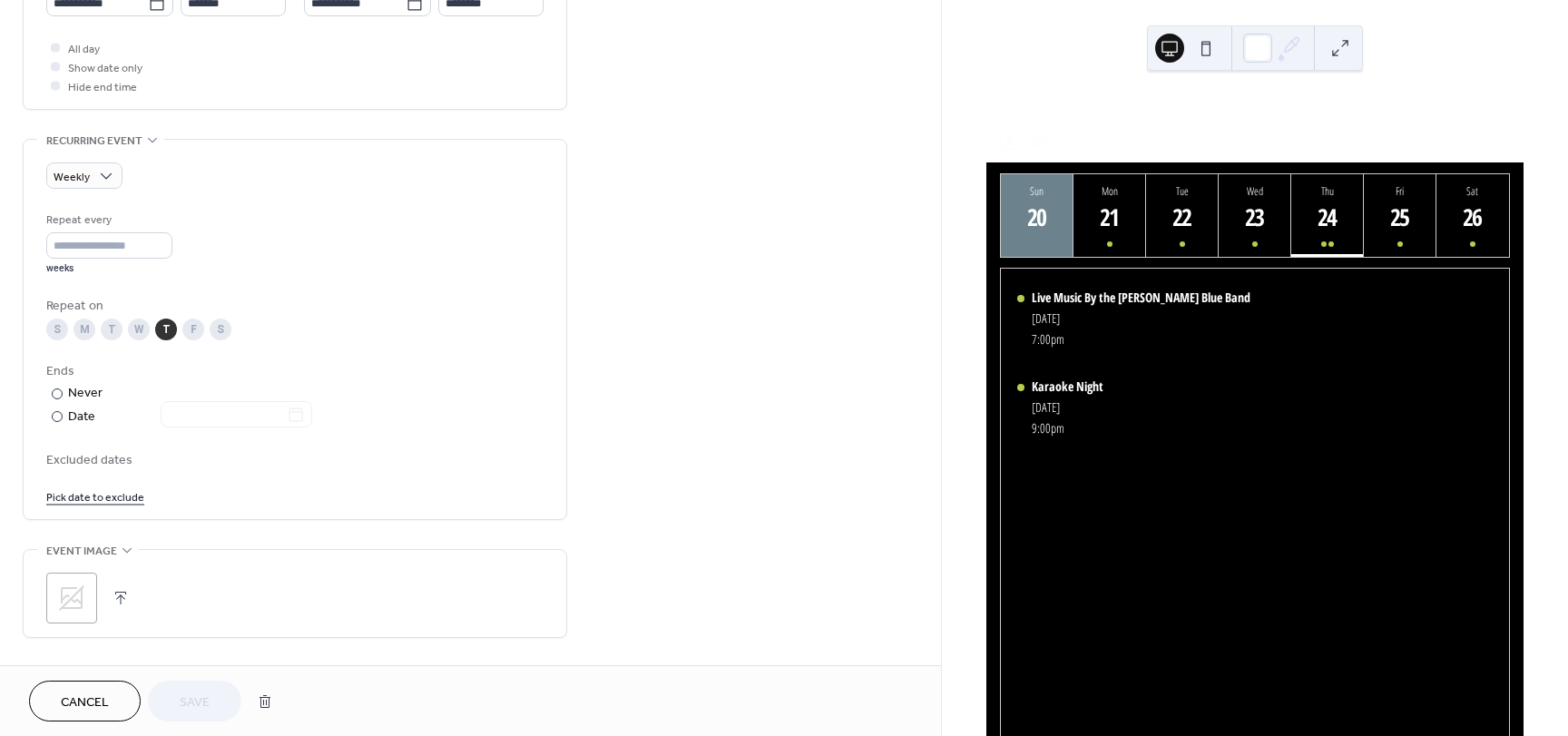 click on "Pick date to exclude" at bounding box center [95, 496] 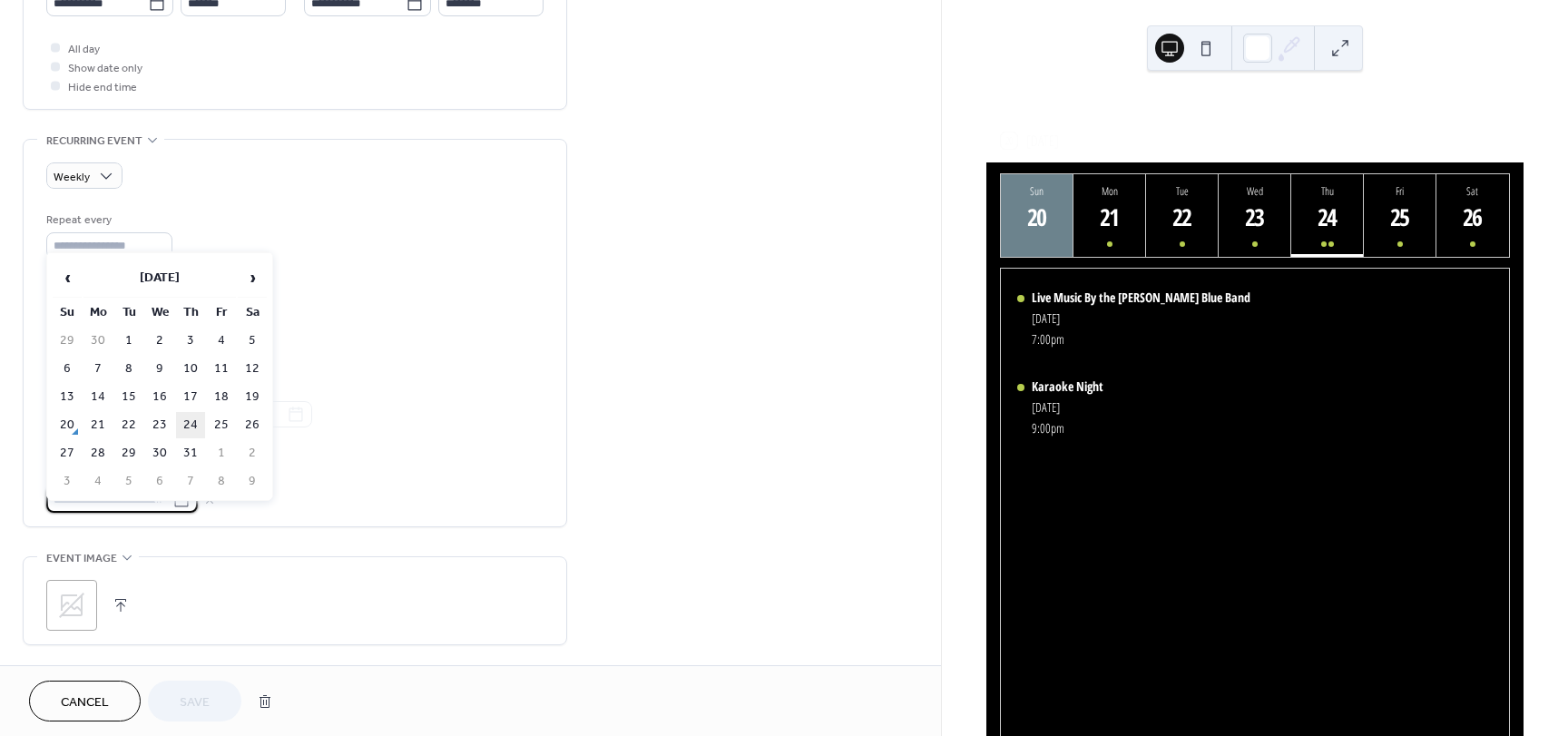 click on "24" at bounding box center (191, 425) 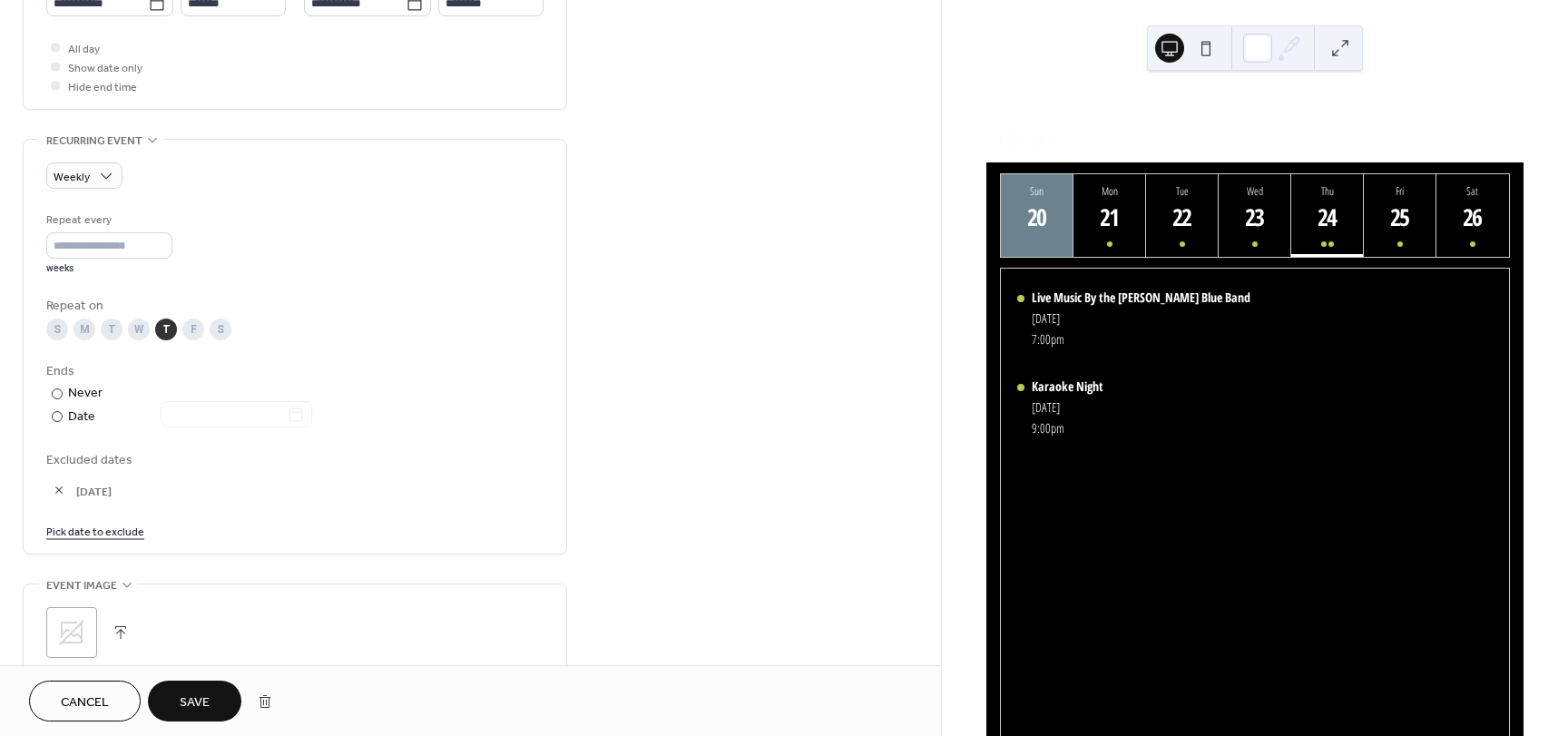 click on "Save" at bounding box center (194, 702) 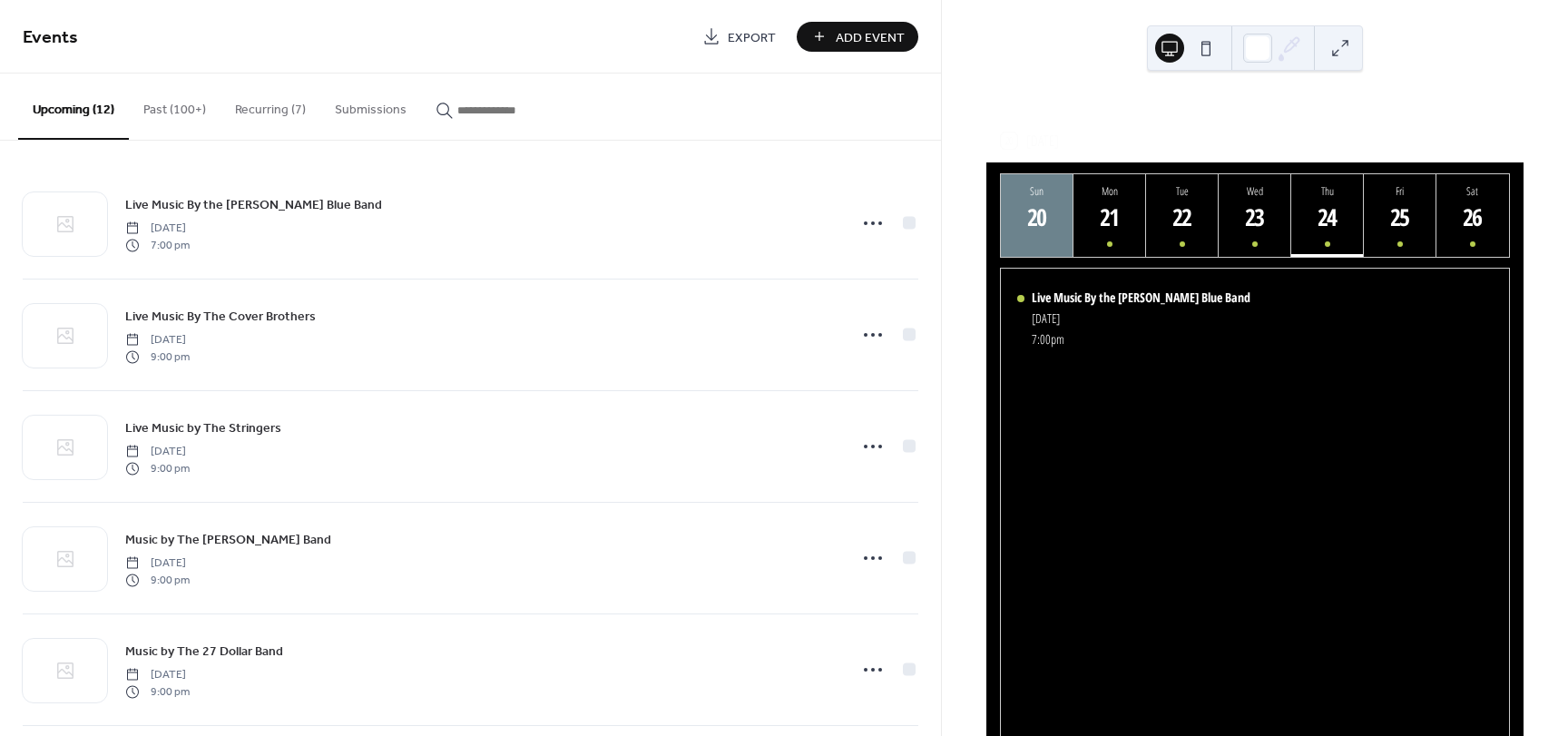 click on "Add Event" at bounding box center [870, 37] 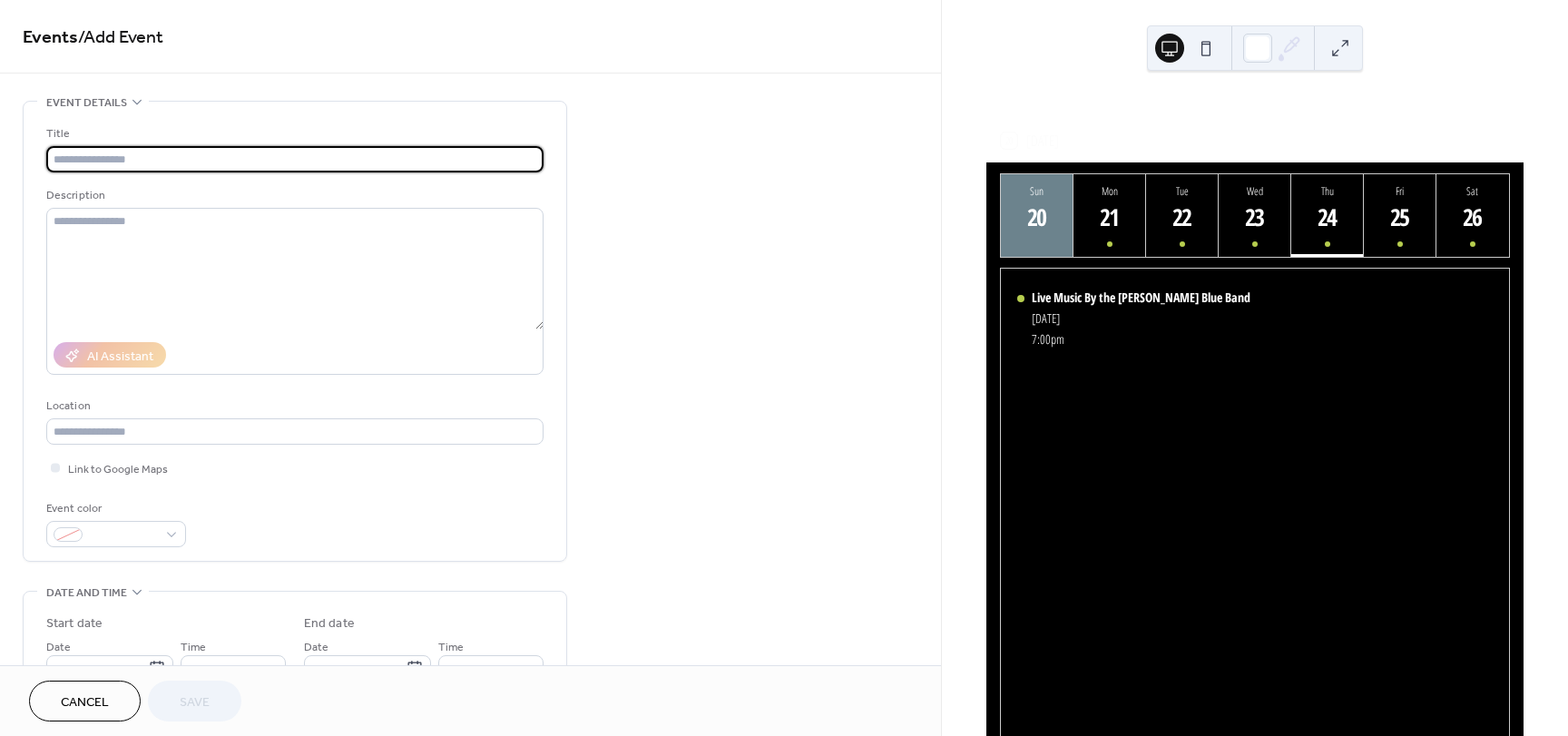 type on "*" 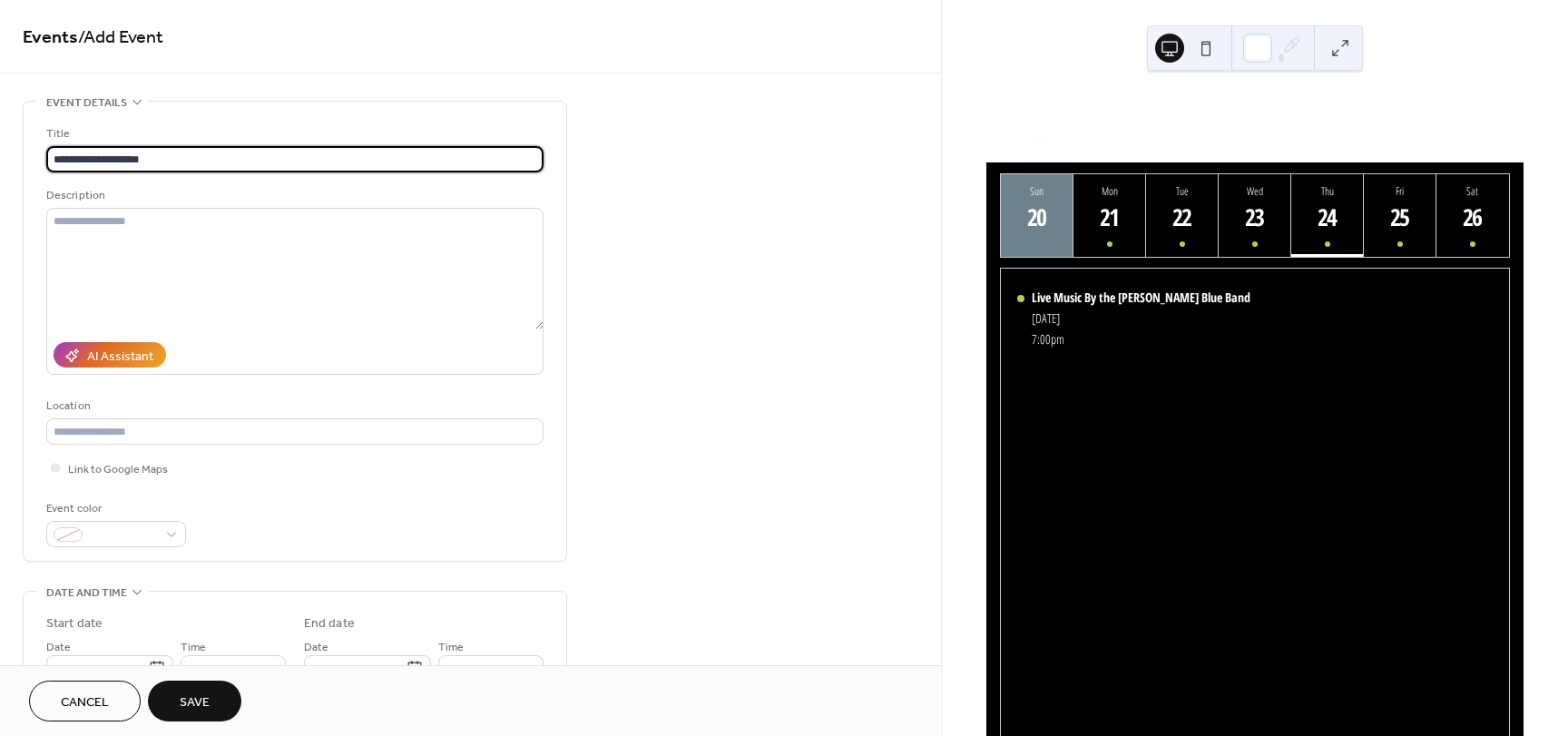 paste on "**********" 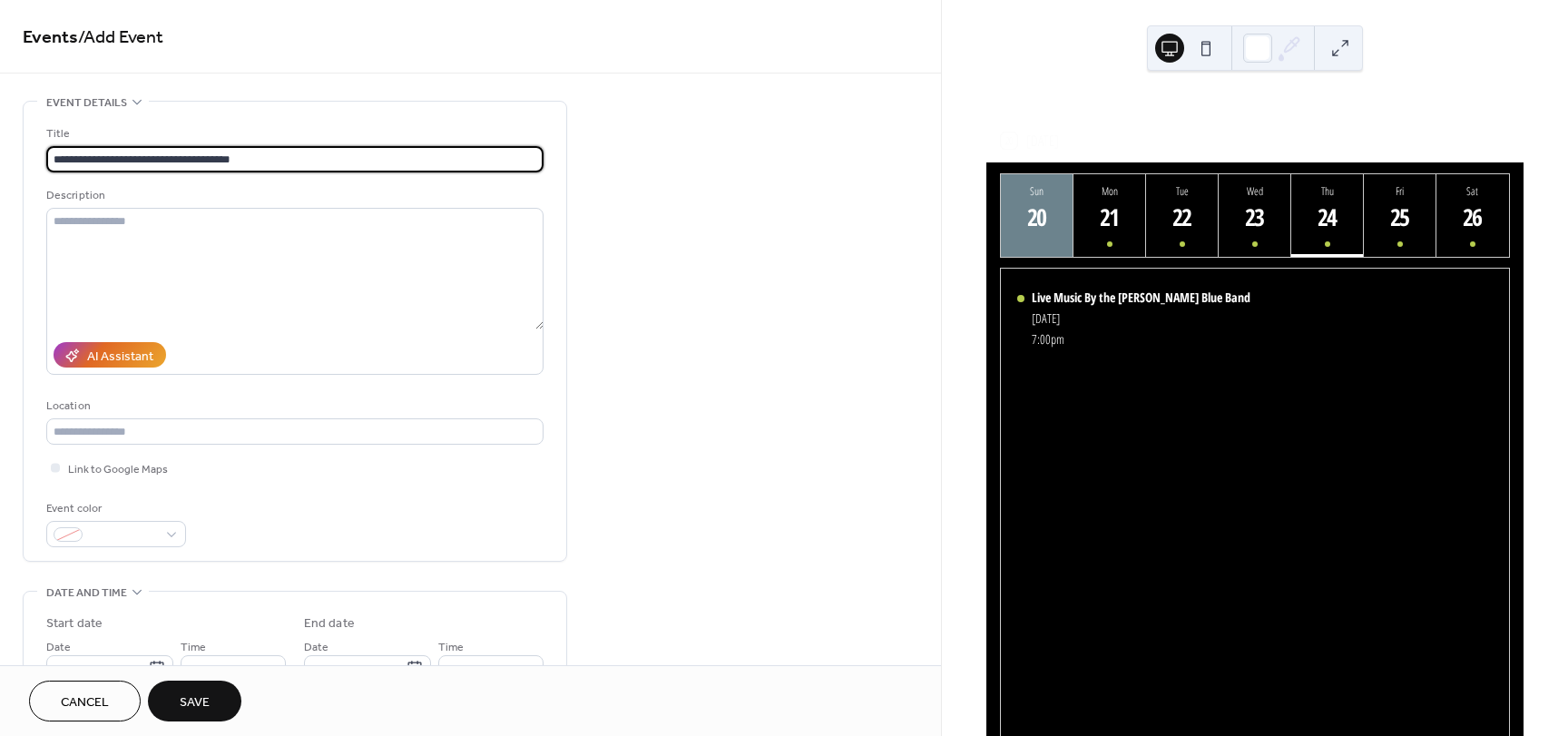 drag, startPoint x: 212, startPoint y: 163, endPoint x: 528, endPoint y: 158, distance: 316.03955 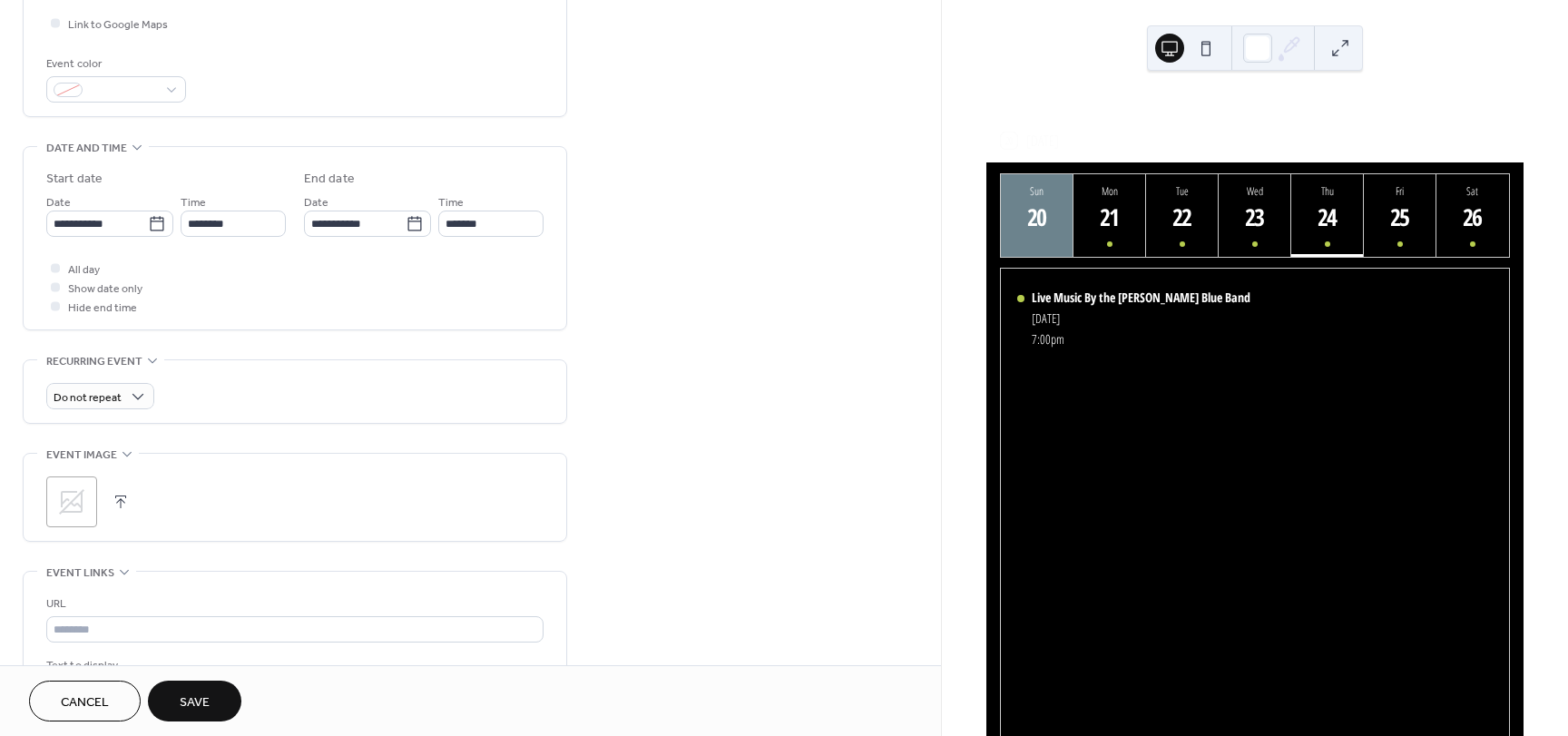 scroll, scrollTop: 665, scrollLeft: 0, axis: vertical 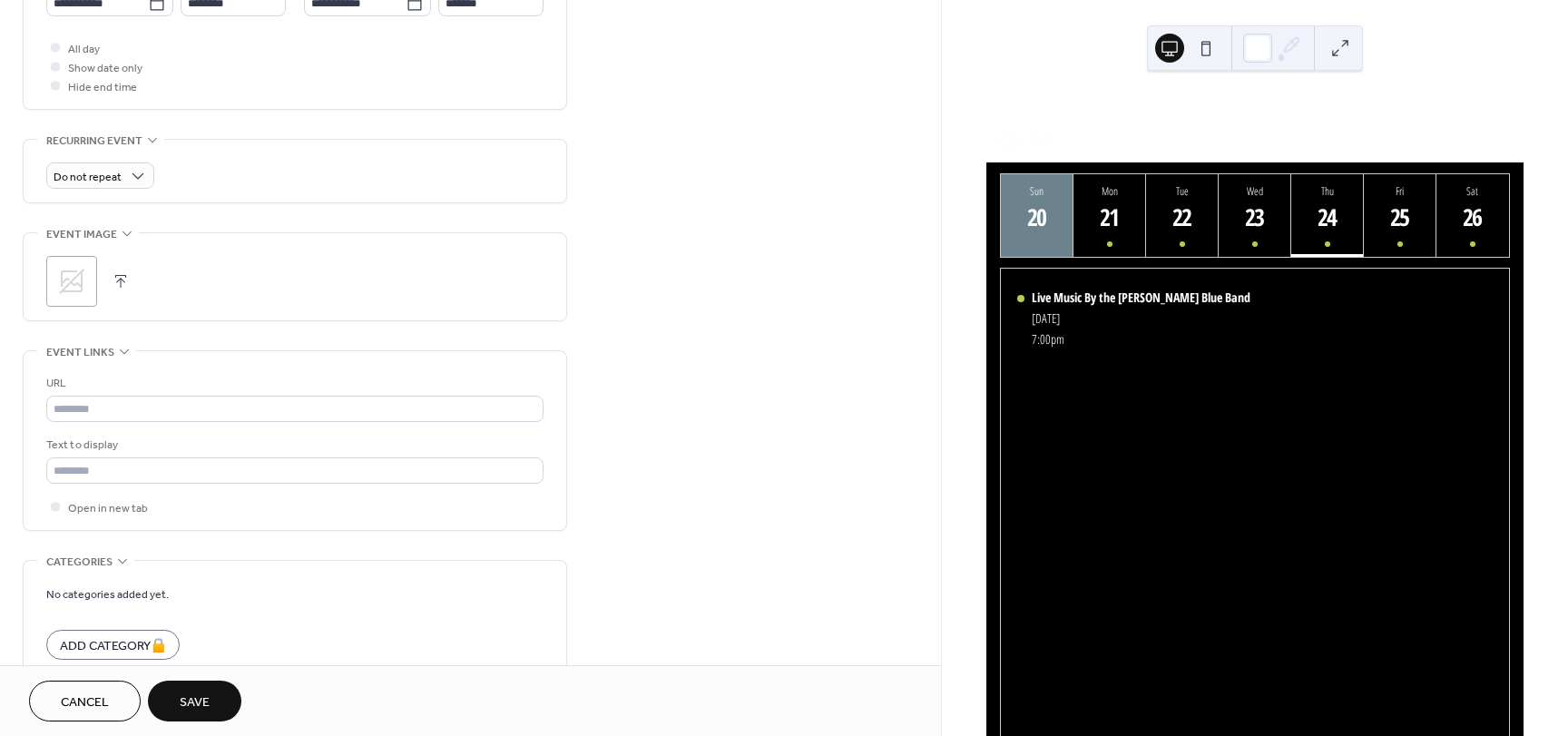 type on "**********" 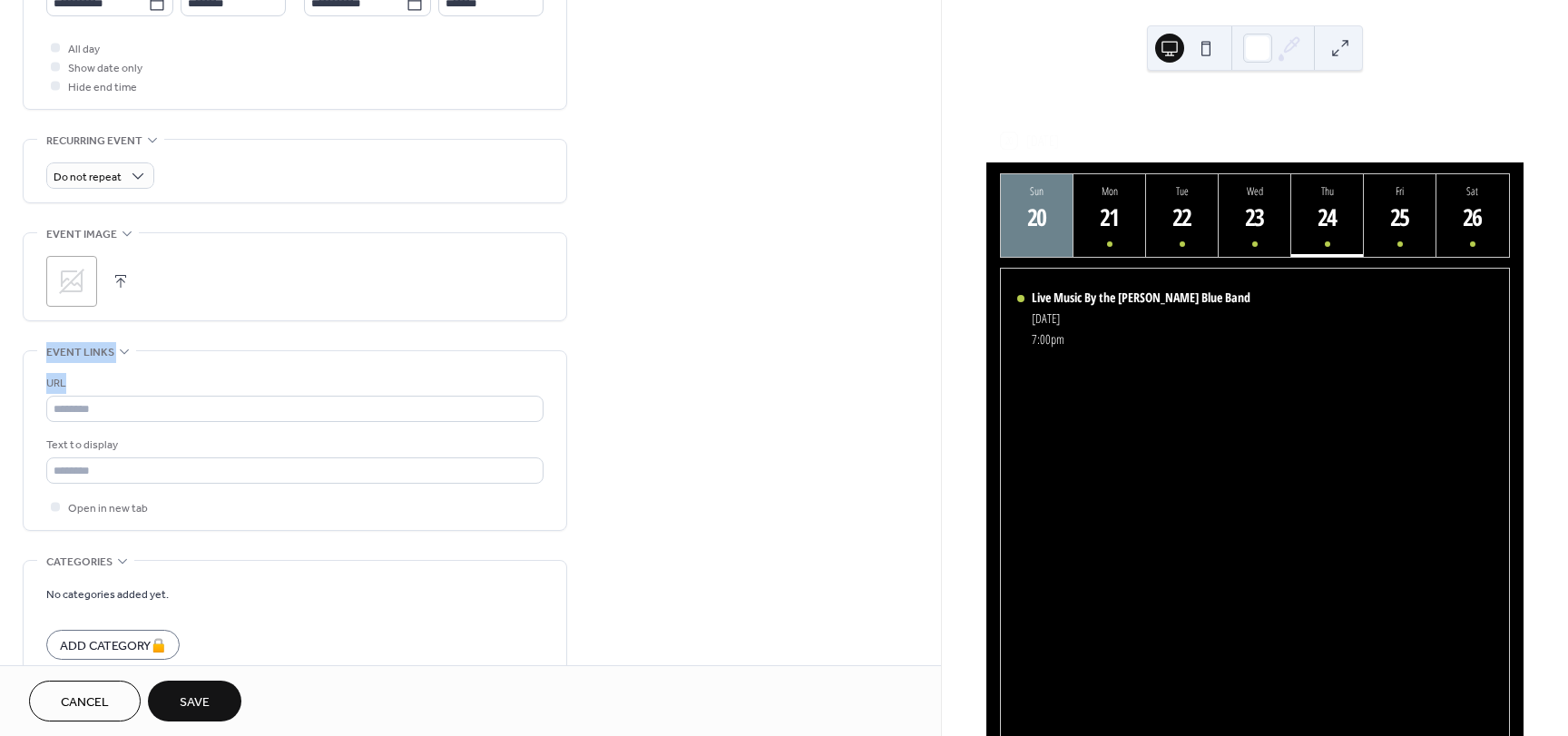 drag, startPoint x: 935, startPoint y: 378, endPoint x: 926, endPoint y: 275, distance: 103.39246 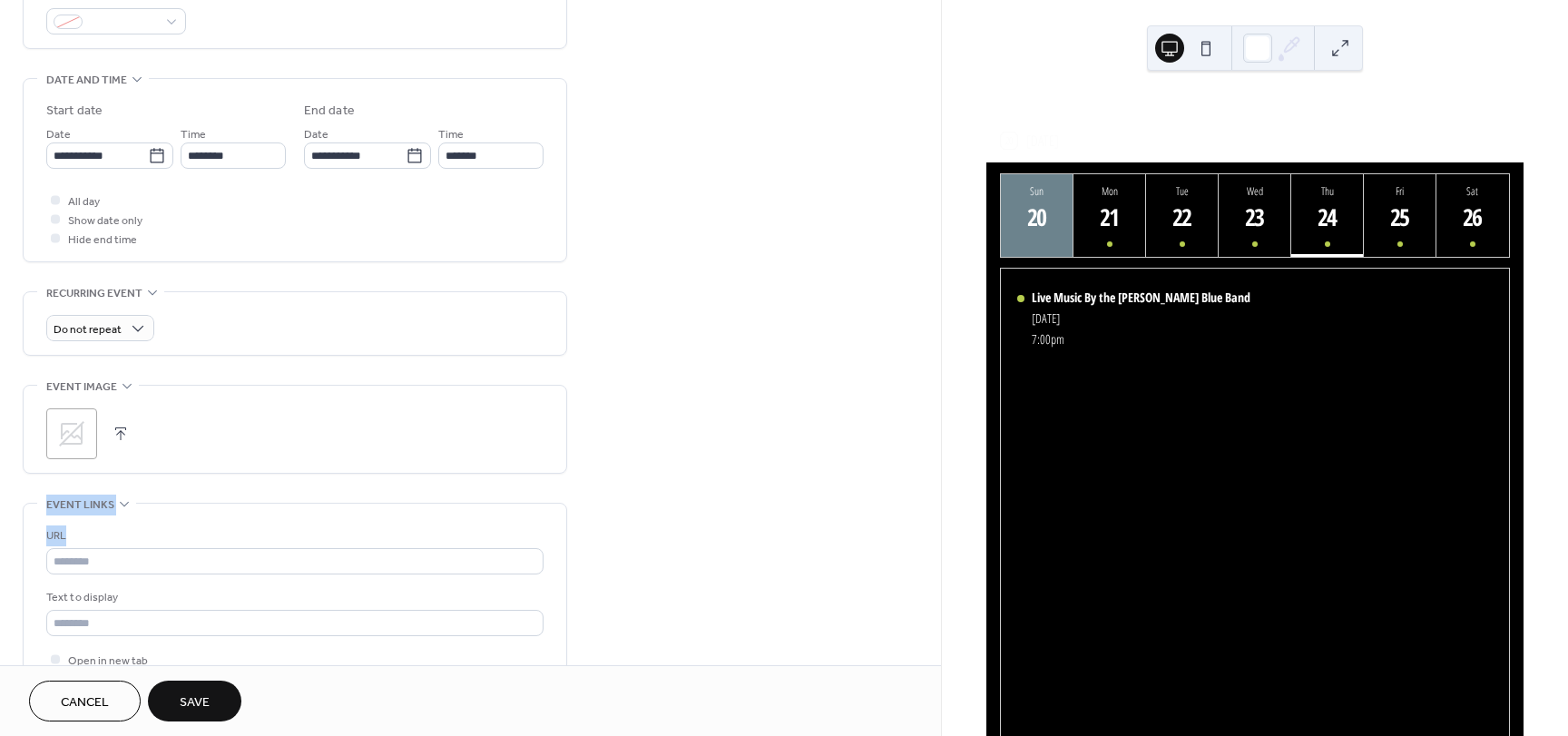scroll, scrollTop: 492, scrollLeft: 0, axis: vertical 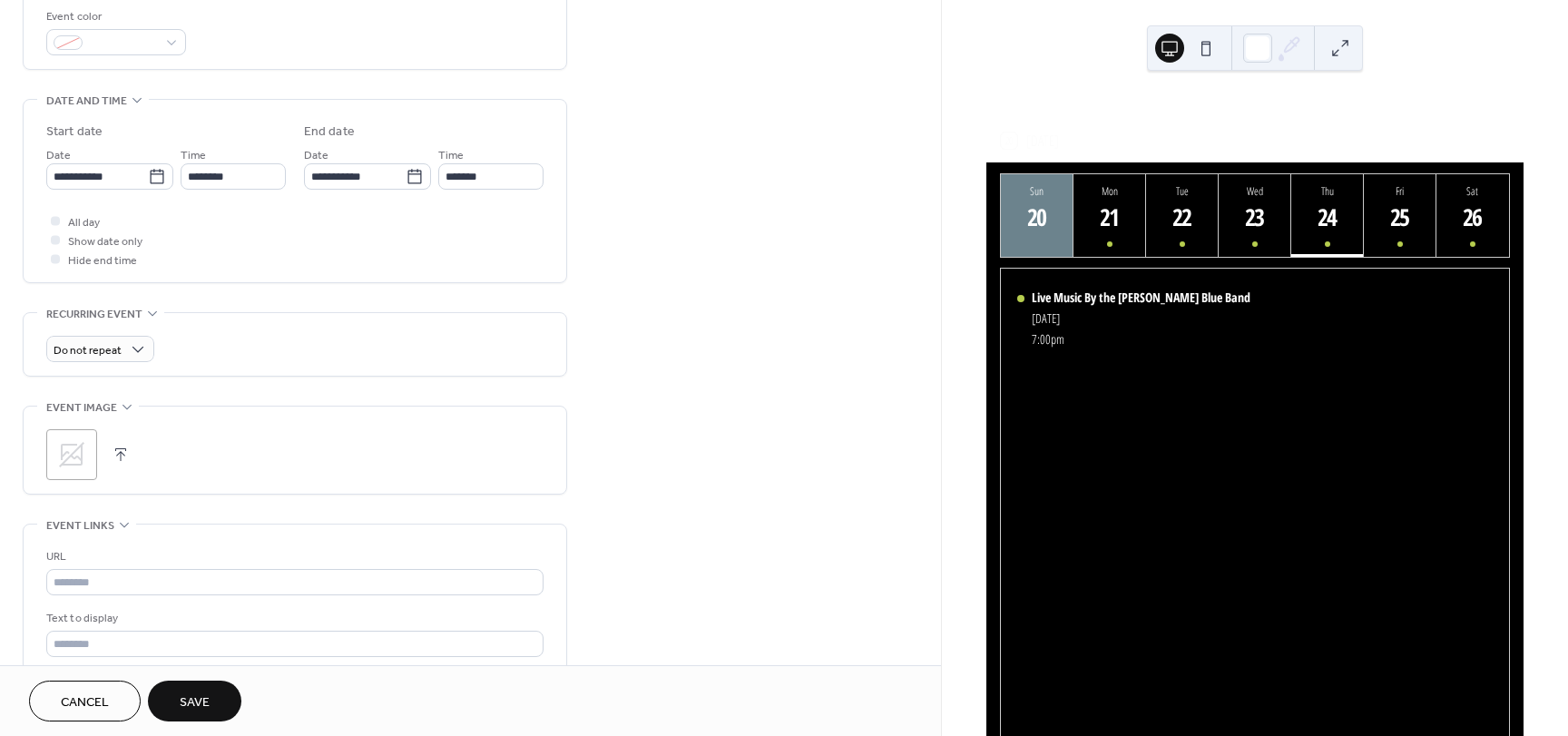 drag, startPoint x: 254, startPoint y: 251, endPoint x: 218, endPoint y: 238, distance: 38.27532 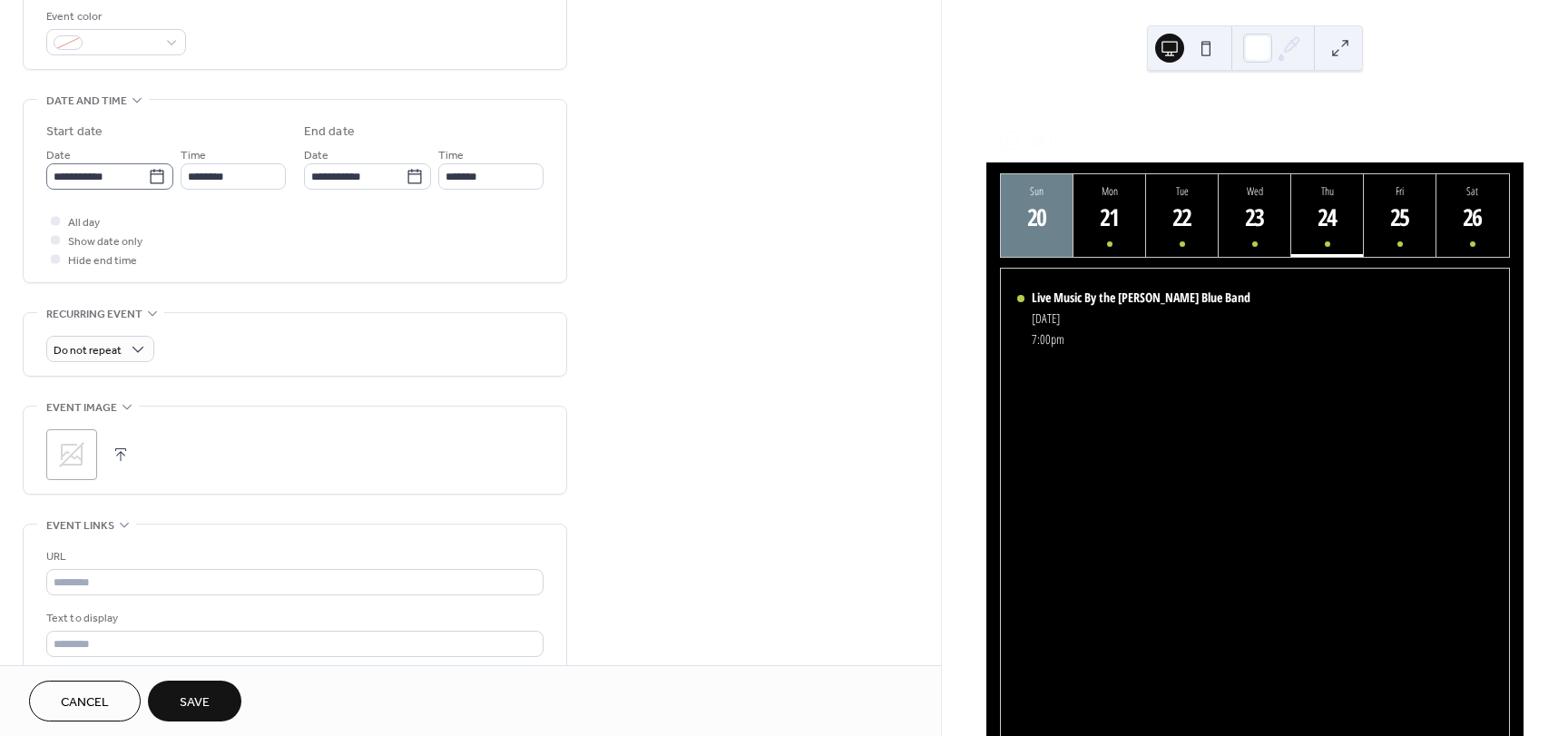 click 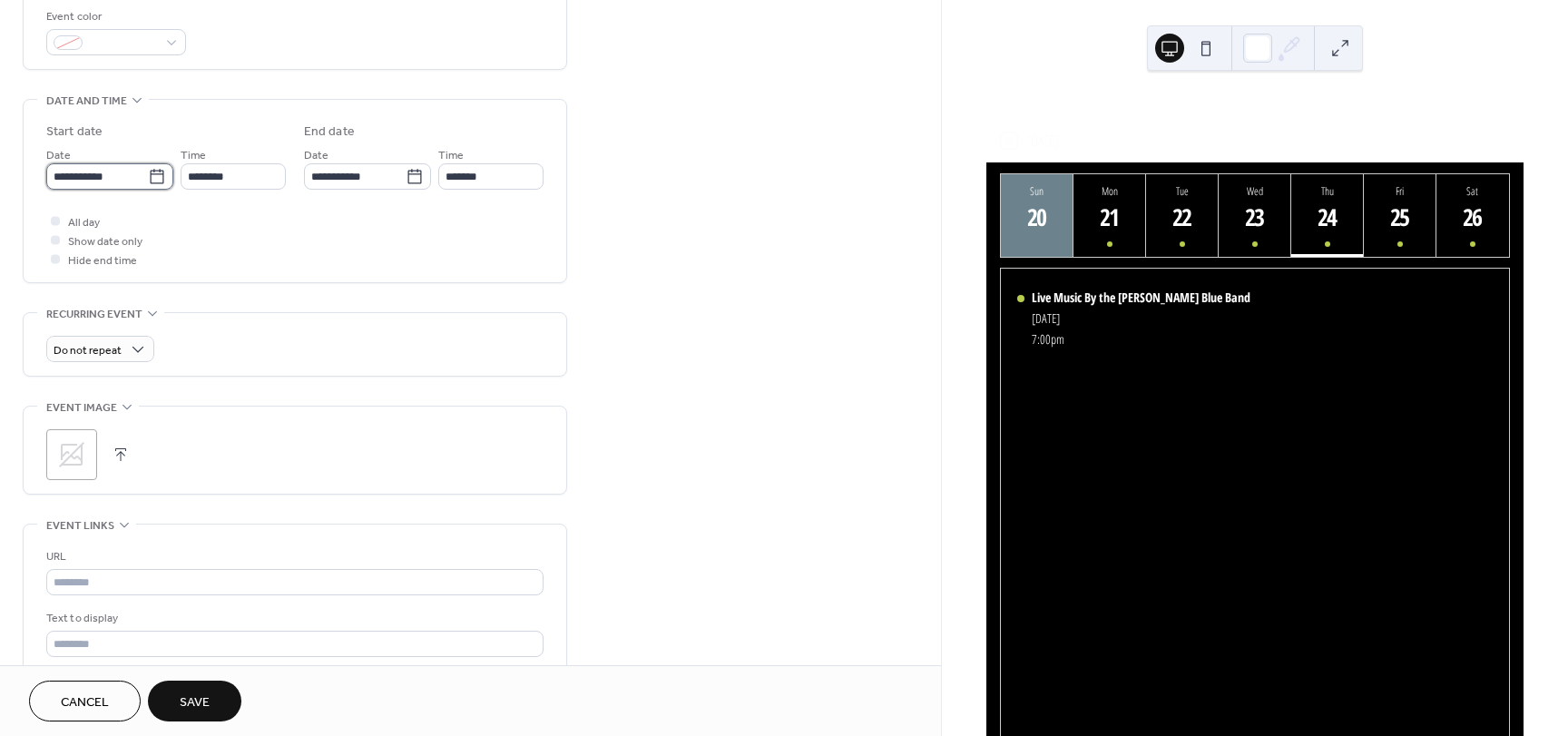 click on "**********" at bounding box center (97, 176) 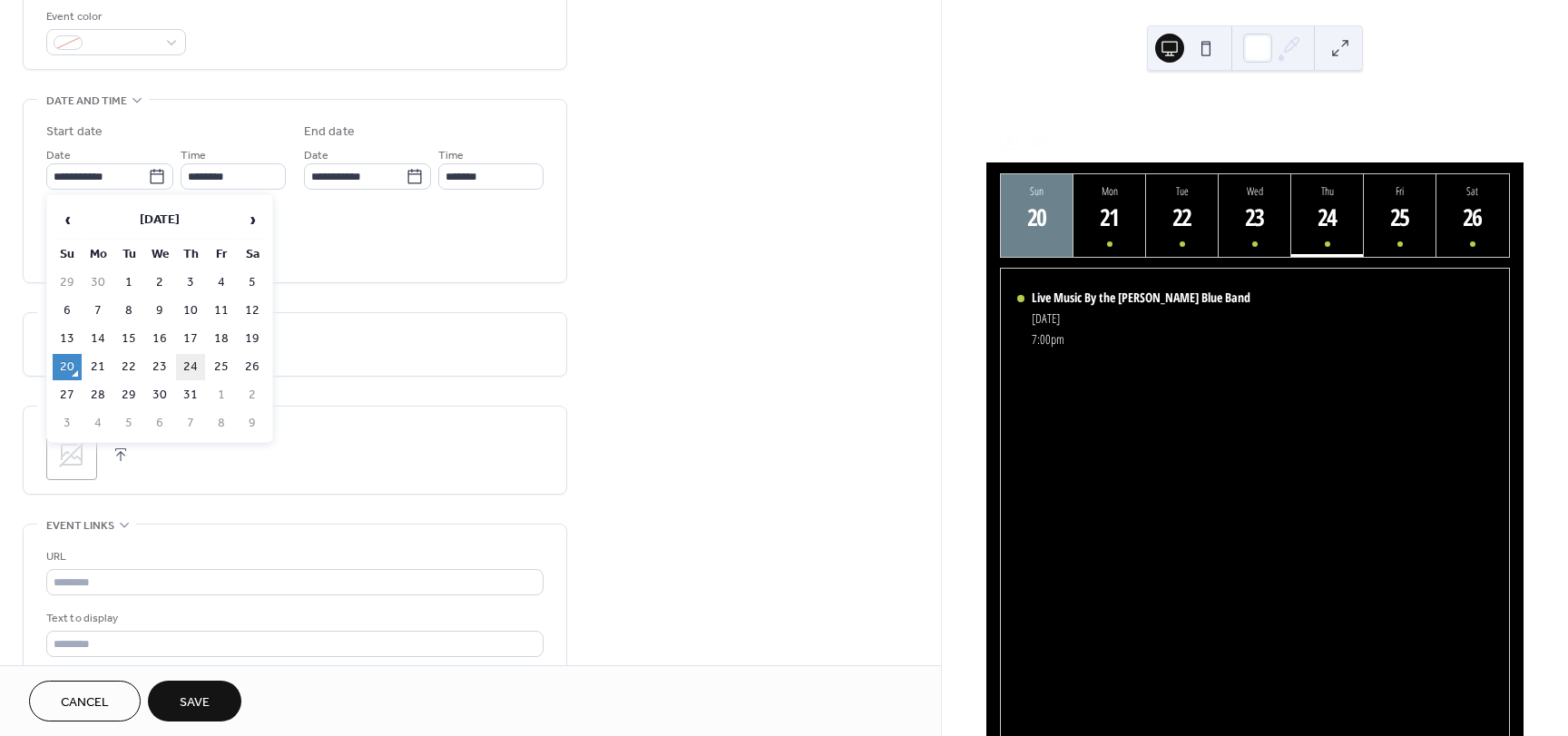 click on "24" at bounding box center (191, 367) 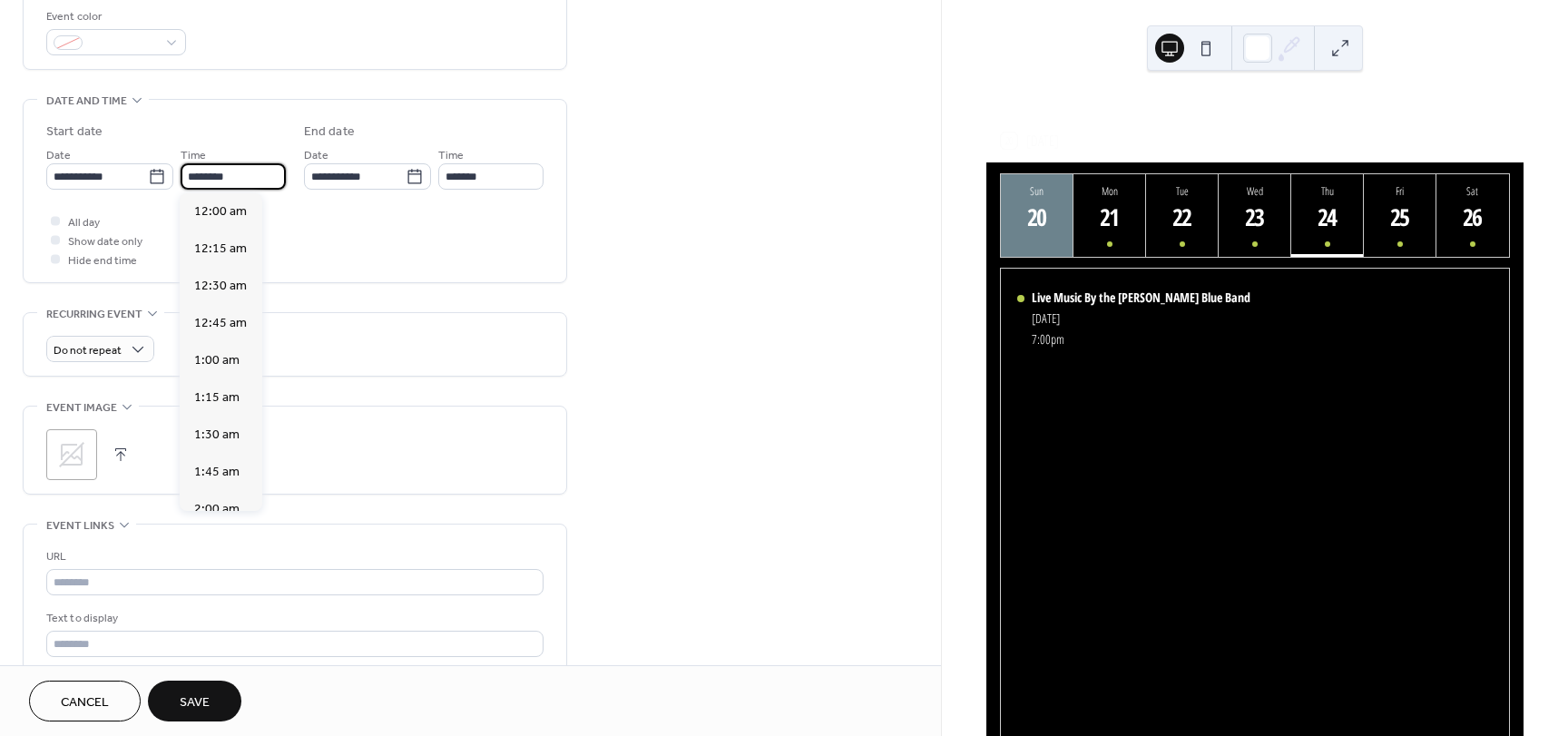 click on "********" at bounding box center [233, 176] 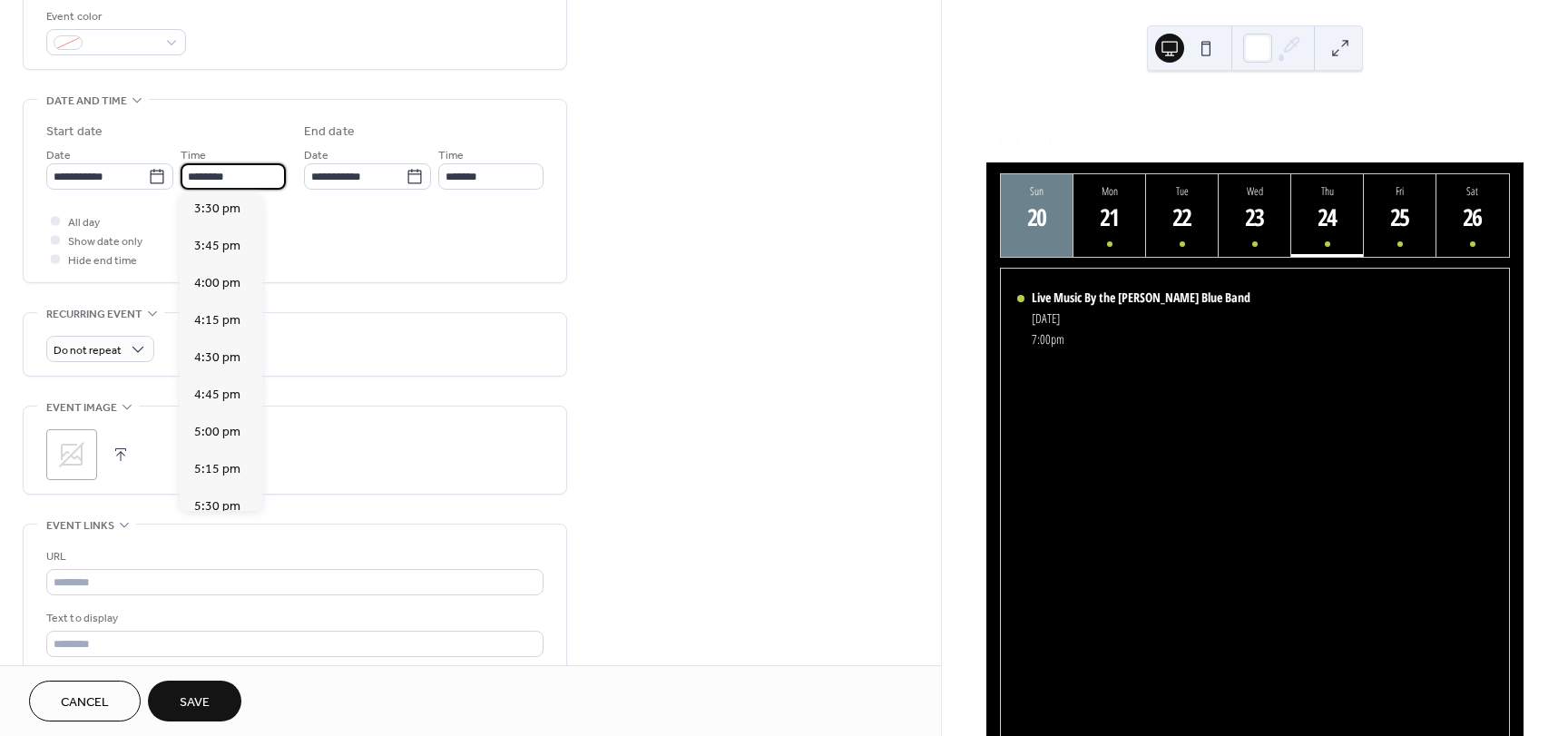 scroll, scrollTop: 2451, scrollLeft: 0, axis: vertical 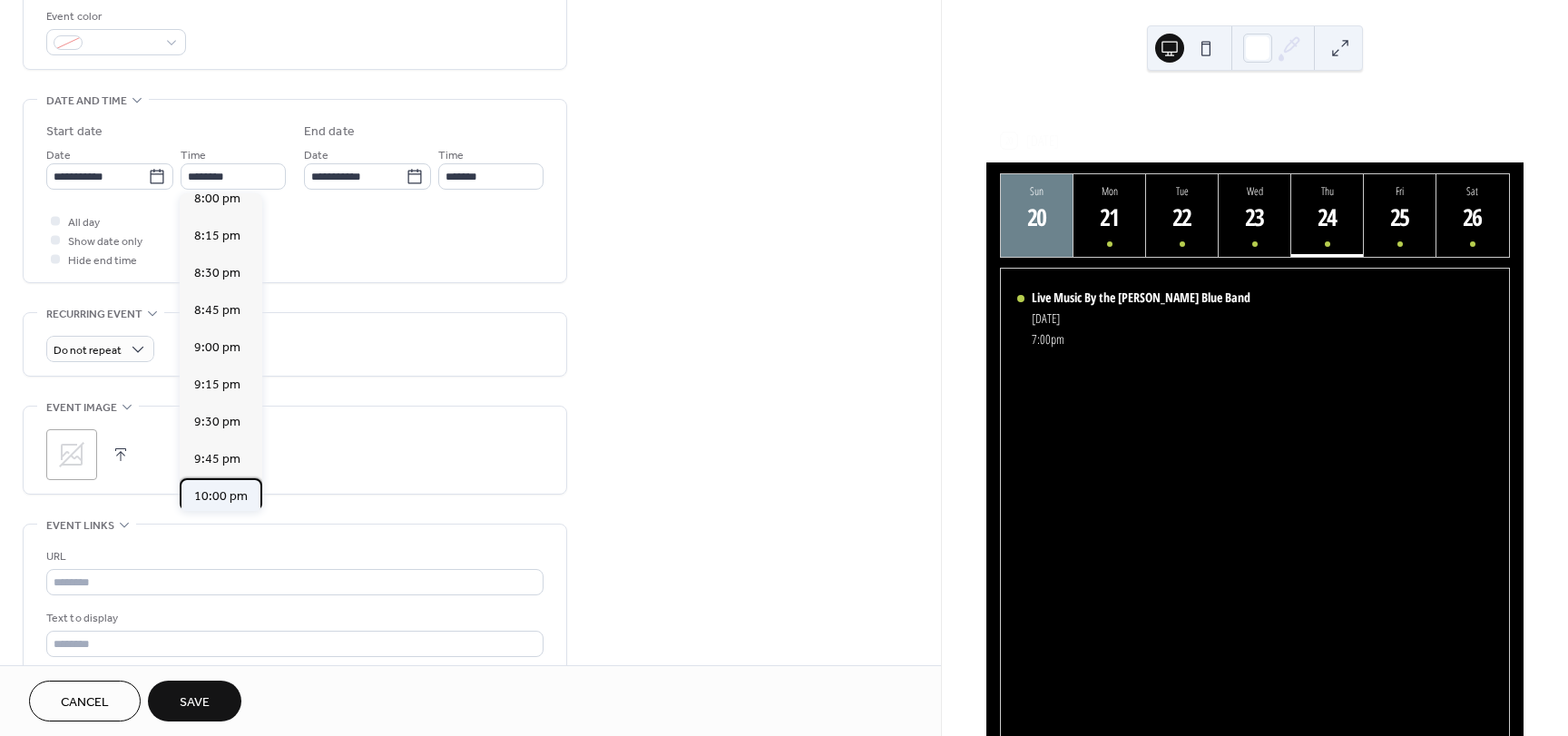 click on "10:00 pm" at bounding box center (220, 496) 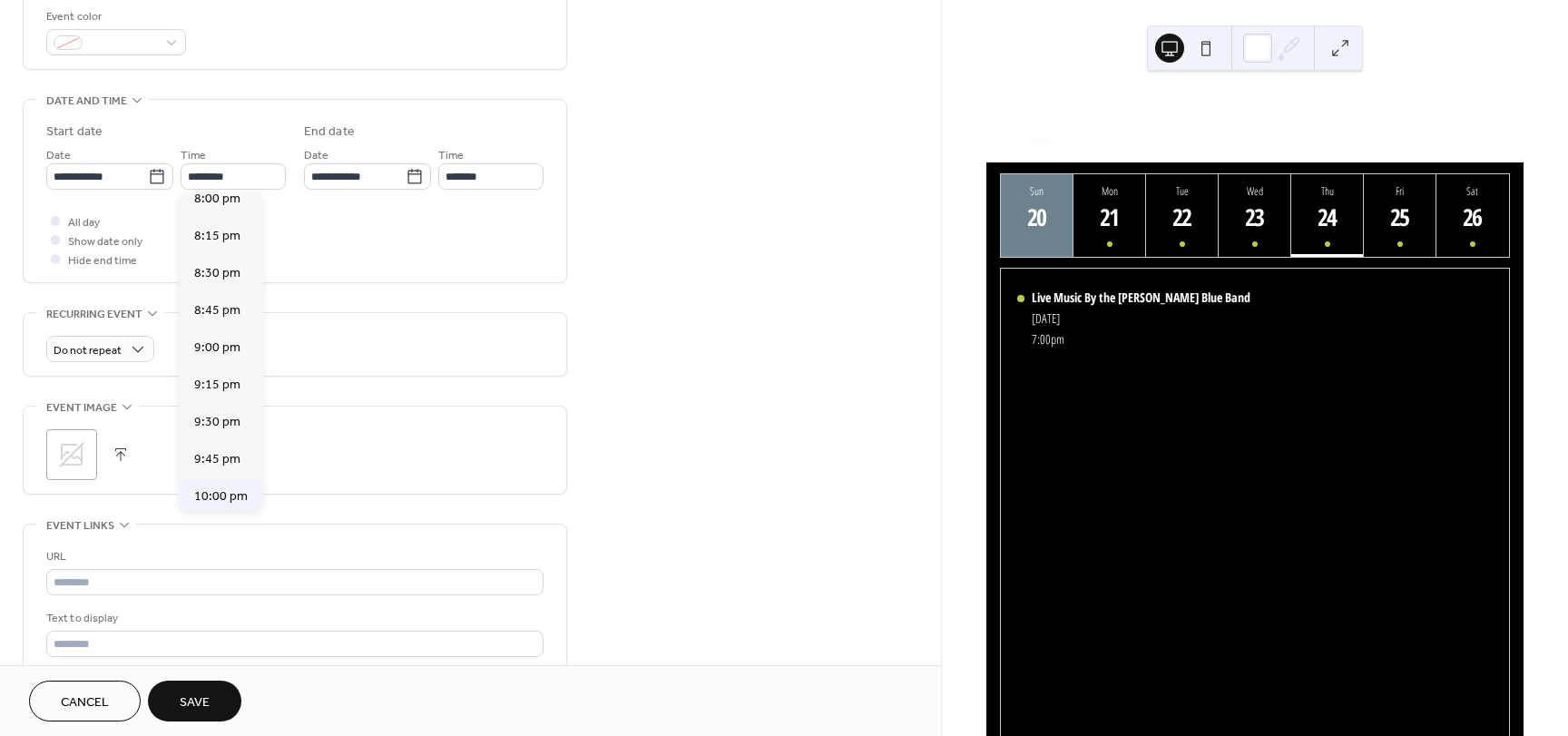 type on "********" 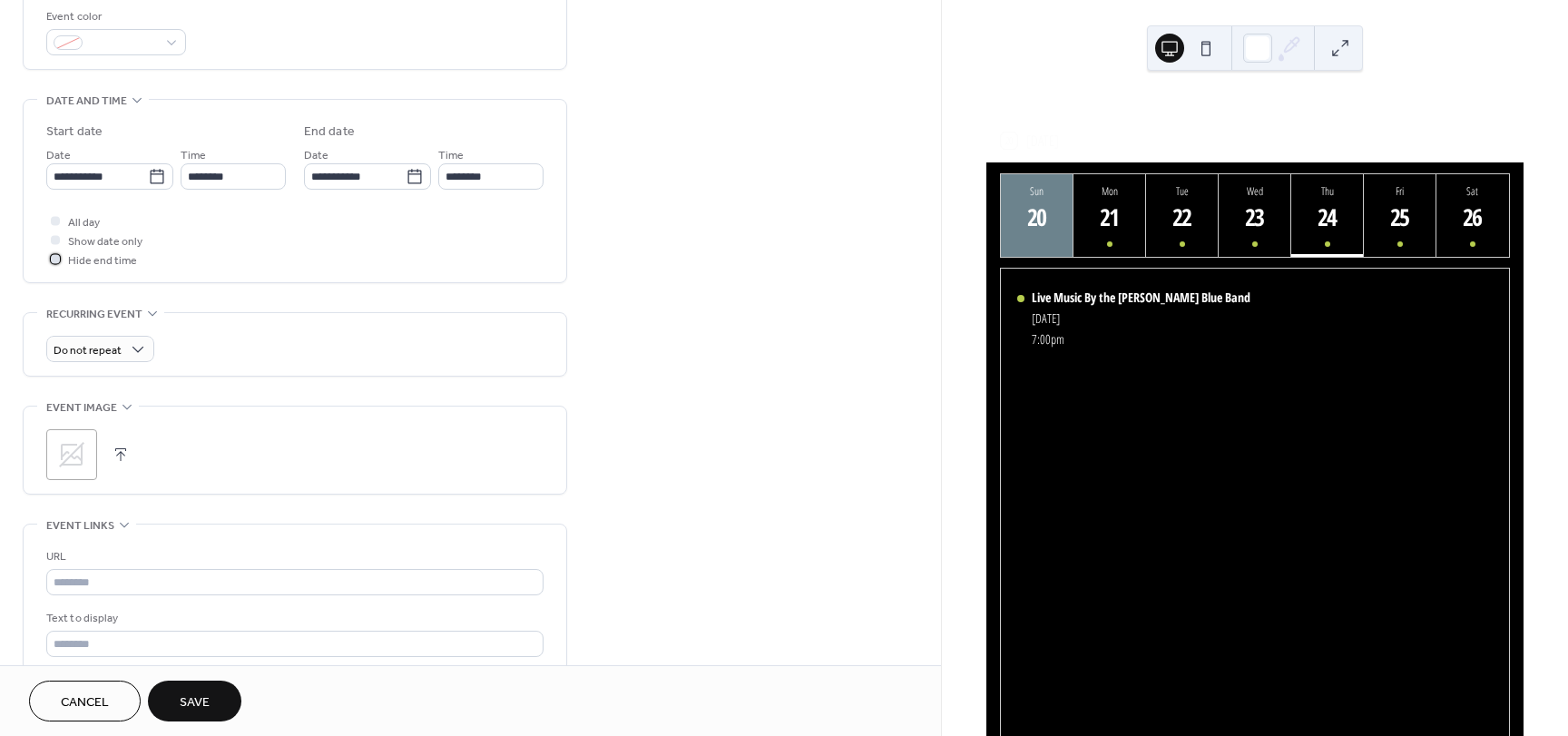 click at bounding box center [55, 259] 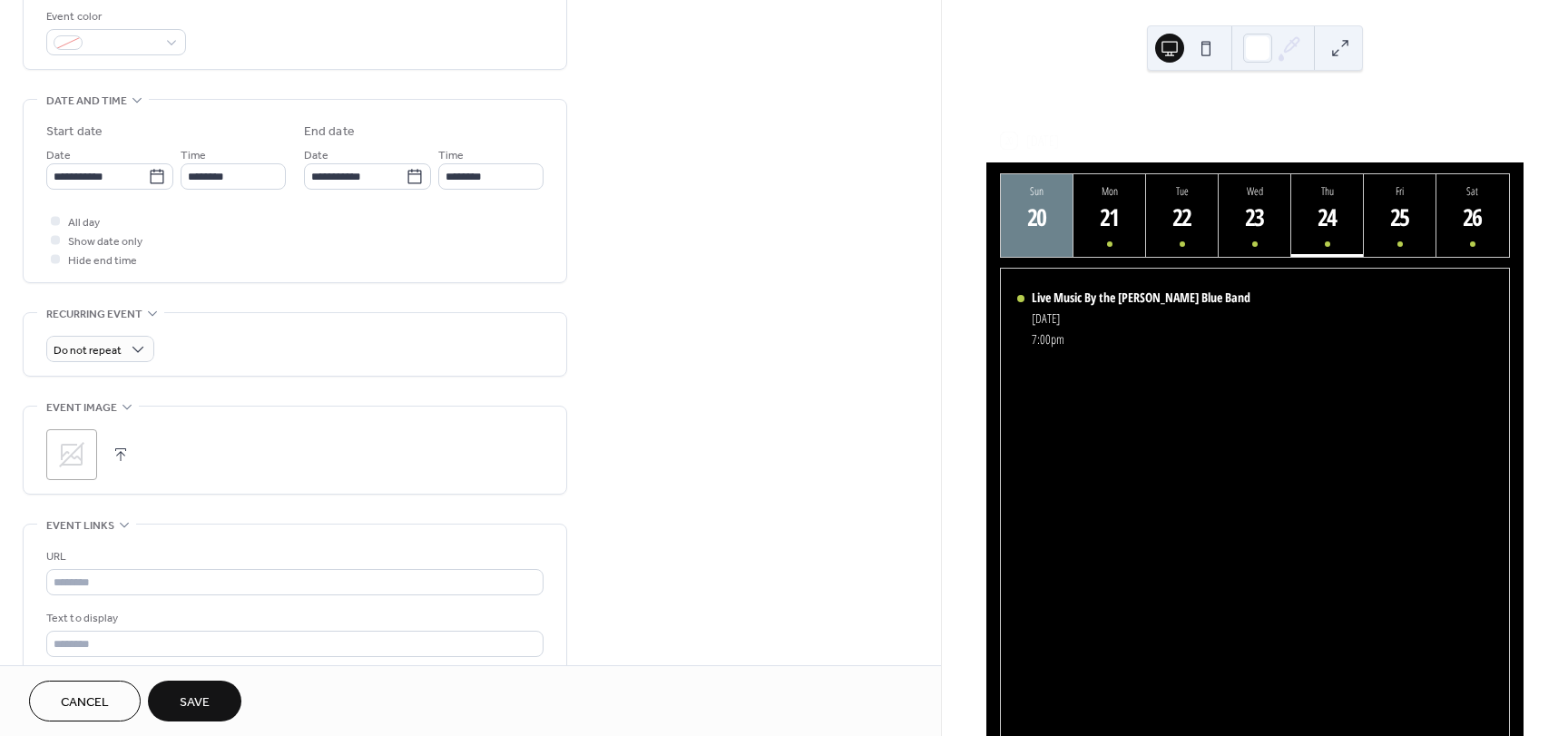 click on "Save" at bounding box center (194, 702) 